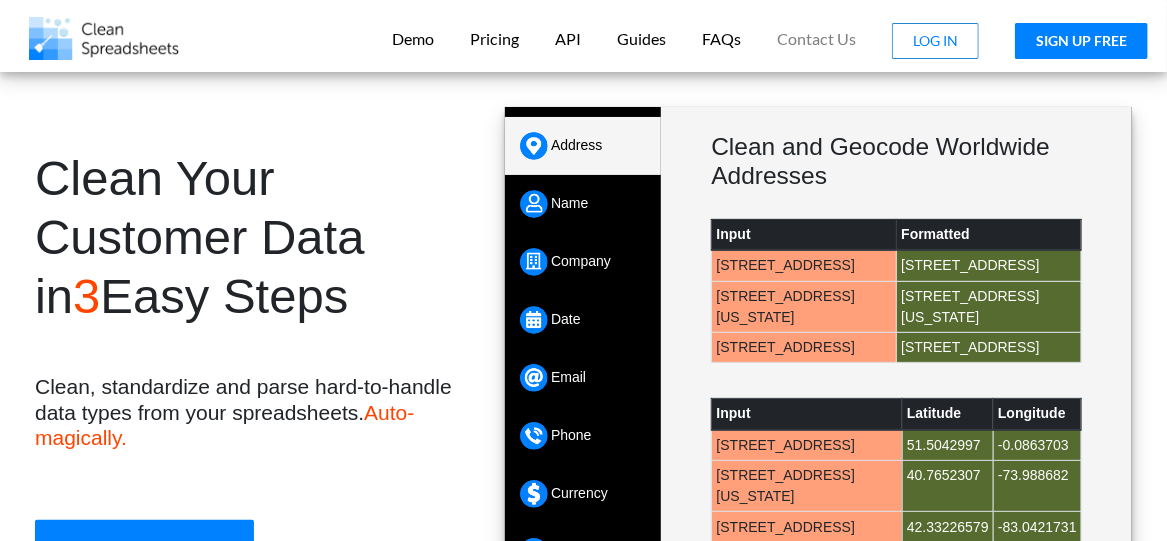scroll, scrollTop: 0, scrollLeft: 0, axis: both 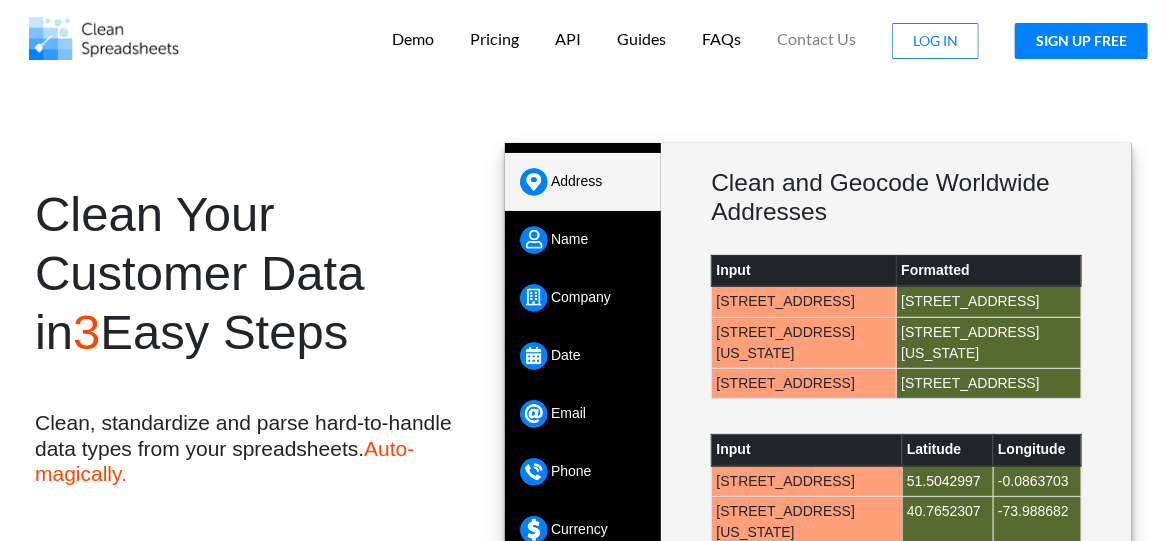 click on "SIGN UP FREE" at bounding box center (1081, 41) 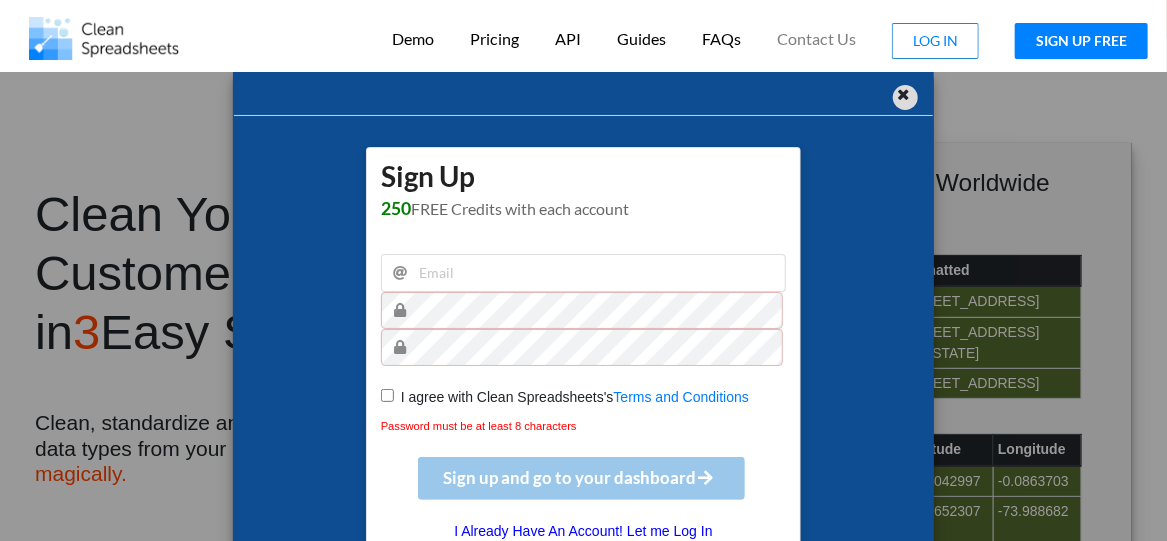 click at bounding box center [903, 92] 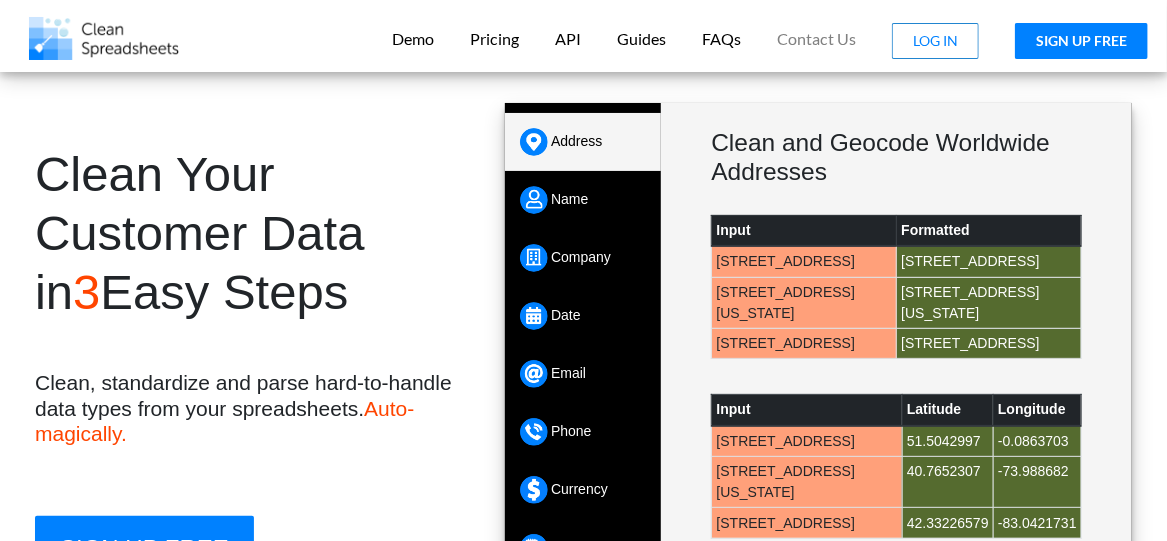 scroll, scrollTop: 16, scrollLeft: 0, axis: vertical 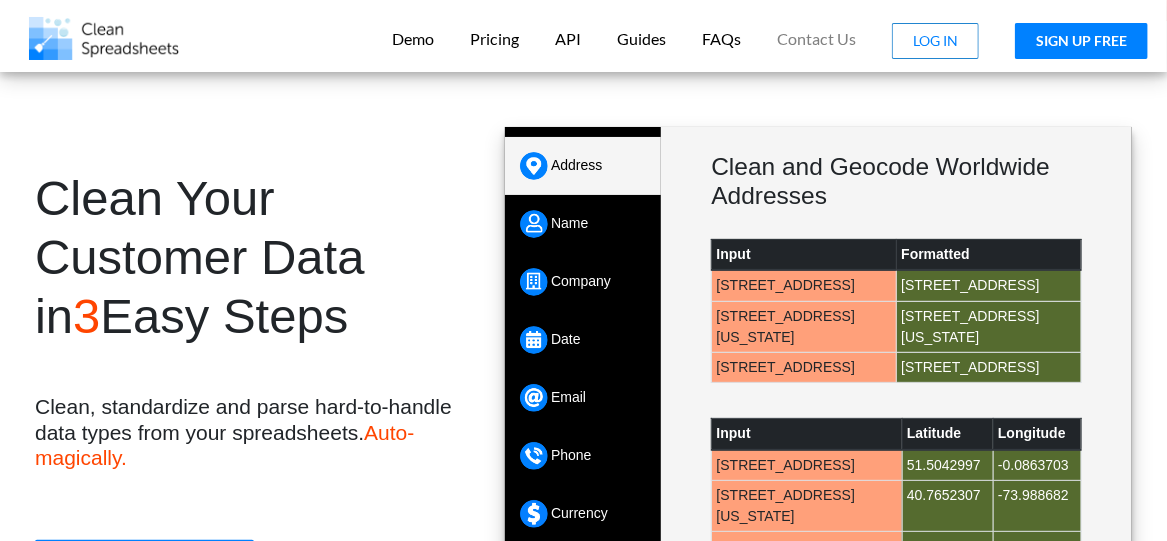 click on "SIGN UP FREE" at bounding box center [1081, 41] 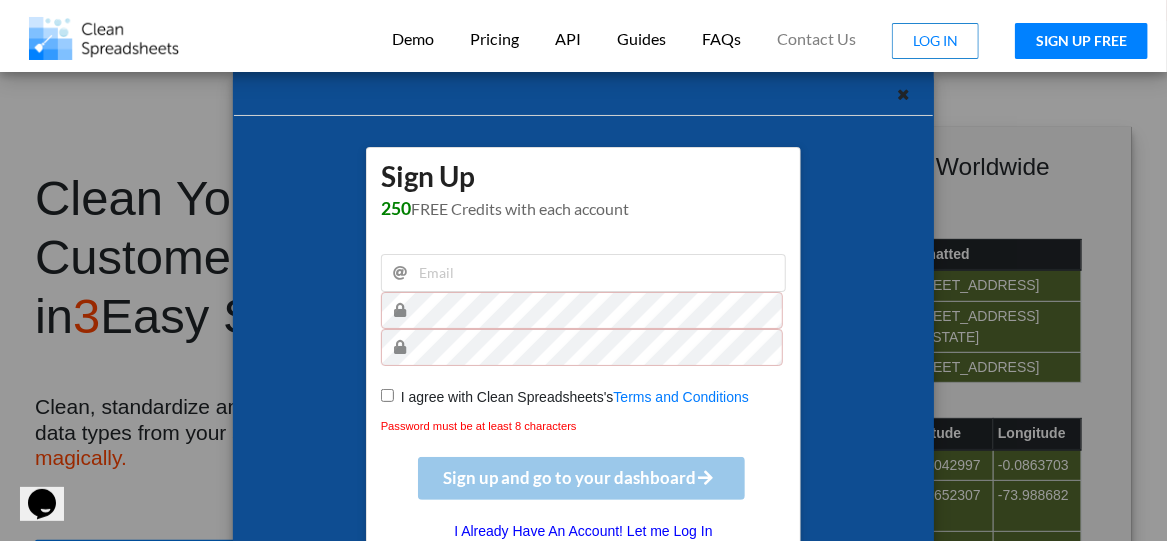 scroll, scrollTop: 0, scrollLeft: 0, axis: both 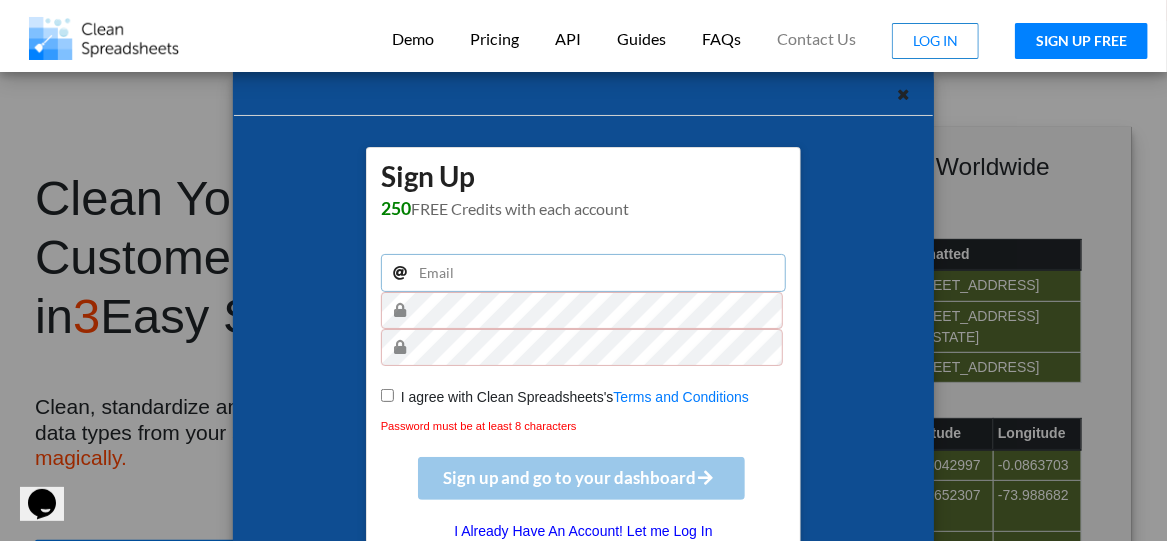 click at bounding box center [583, 273] 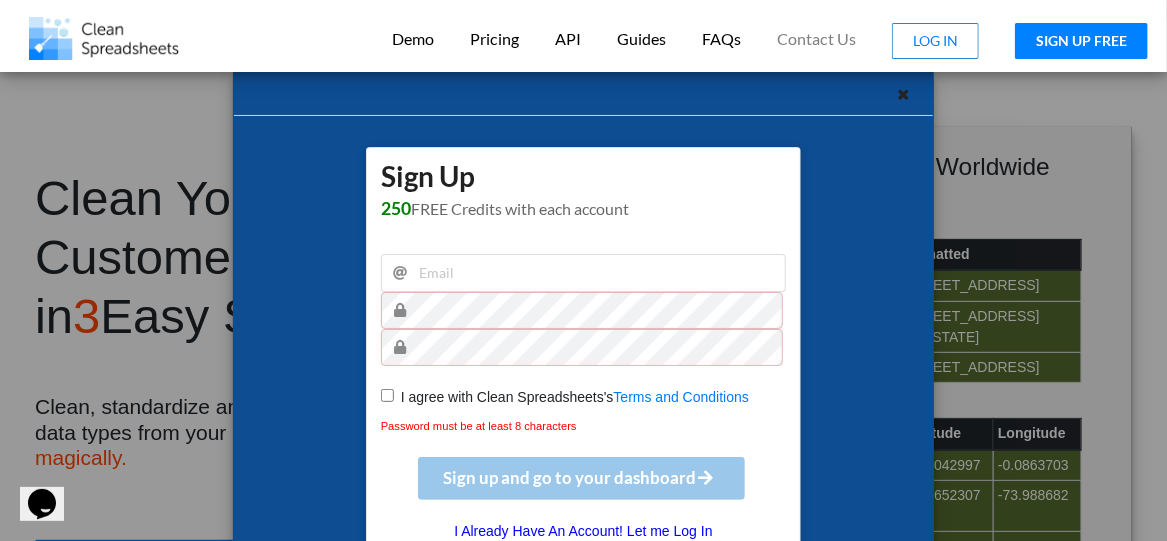 click on "Sign Up 250  FREE Credits with each account I agree with Clean Spreadsheets's  Terms and Conditions Password must be at least 8 characters Sign up and go to your dashboard  I Already Have An Account! Let me Log In" at bounding box center [583, 362] 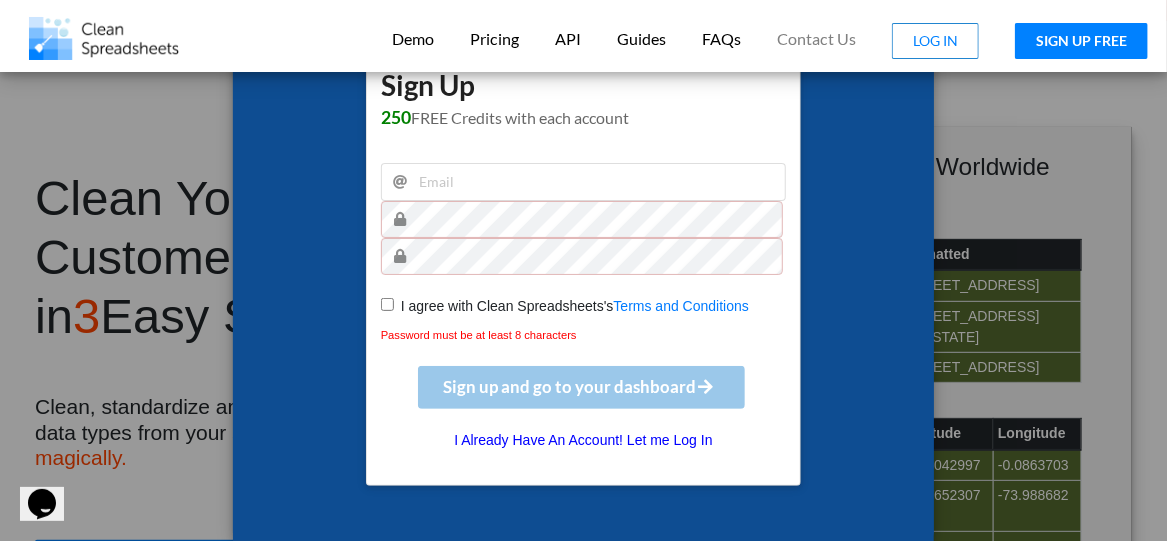 scroll, scrollTop: 42, scrollLeft: 0, axis: vertical 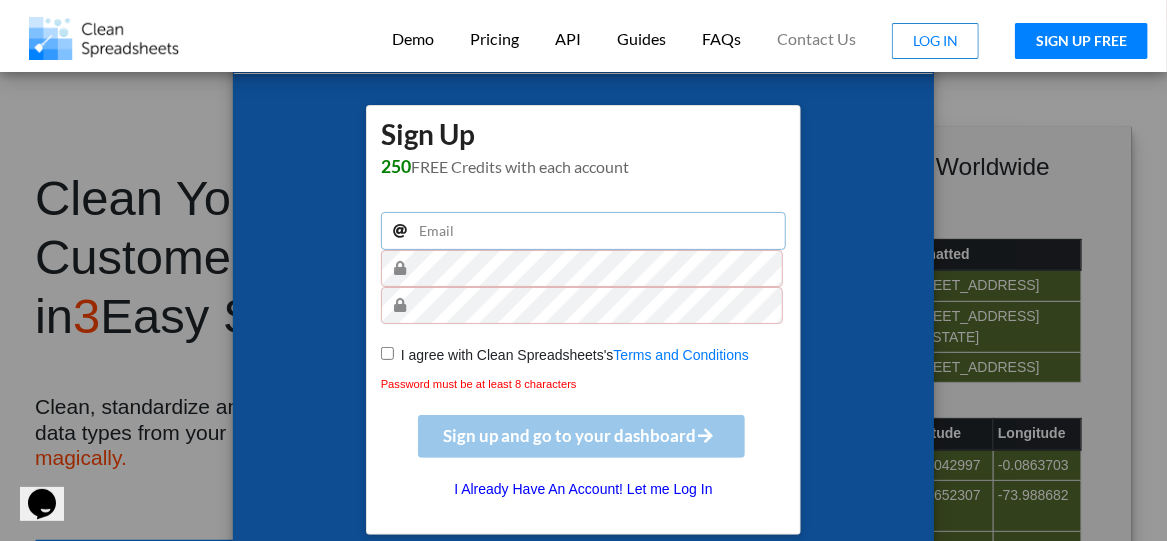 click at bounding box center [583, 231] 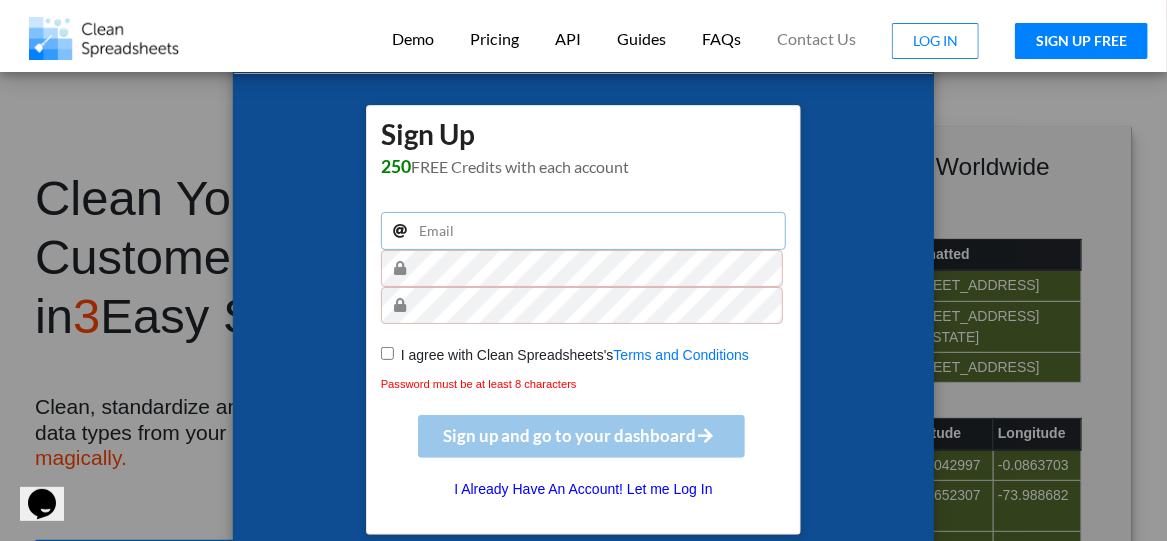 type on "[EMAIL_ADDRESS][DOMAIN_NAME]" 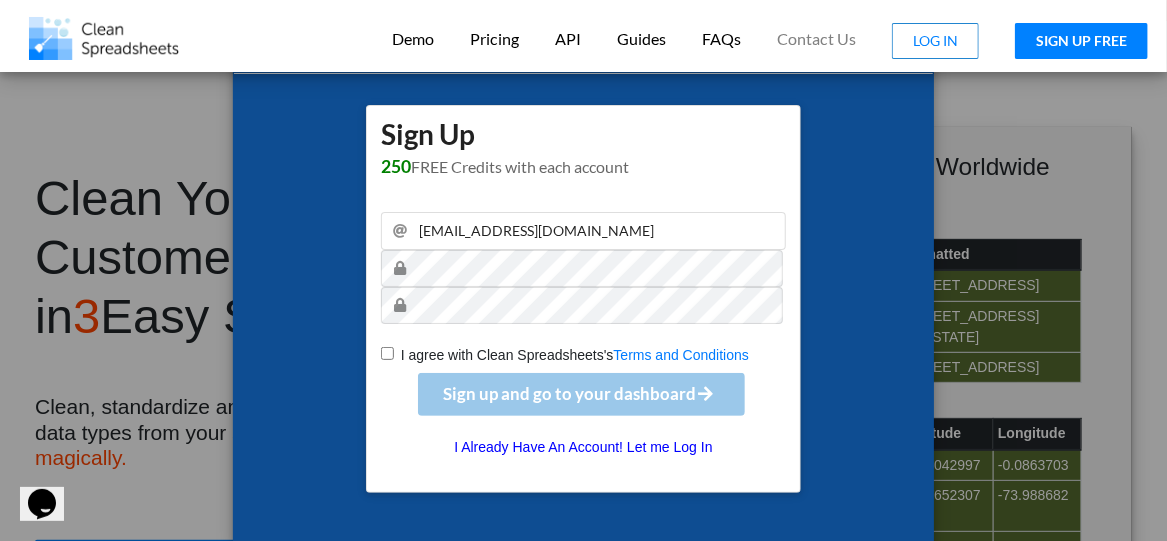 click on "I agree with Clean Spreadsheets's  Terms and Conditions" at bounding box center [387, 353] 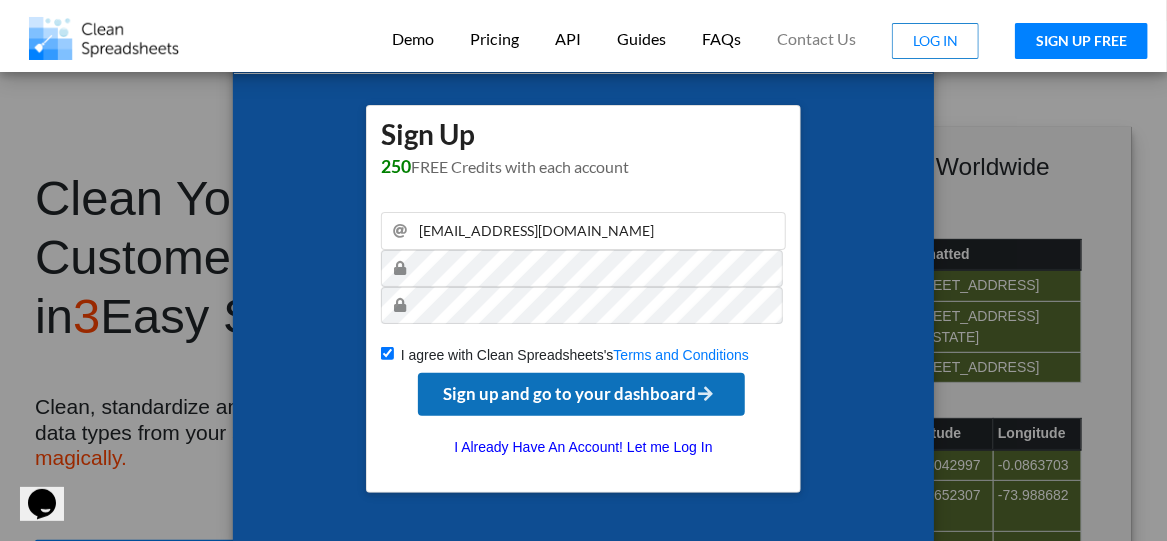 click on "Sign up and go to your dashboard" at bounding box center (581, 393) 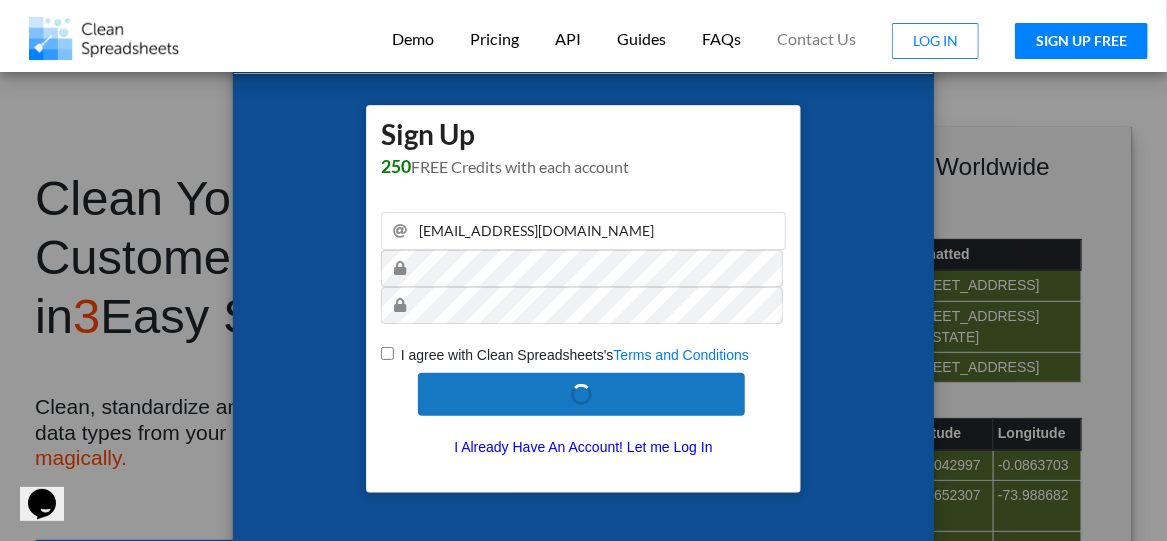 type 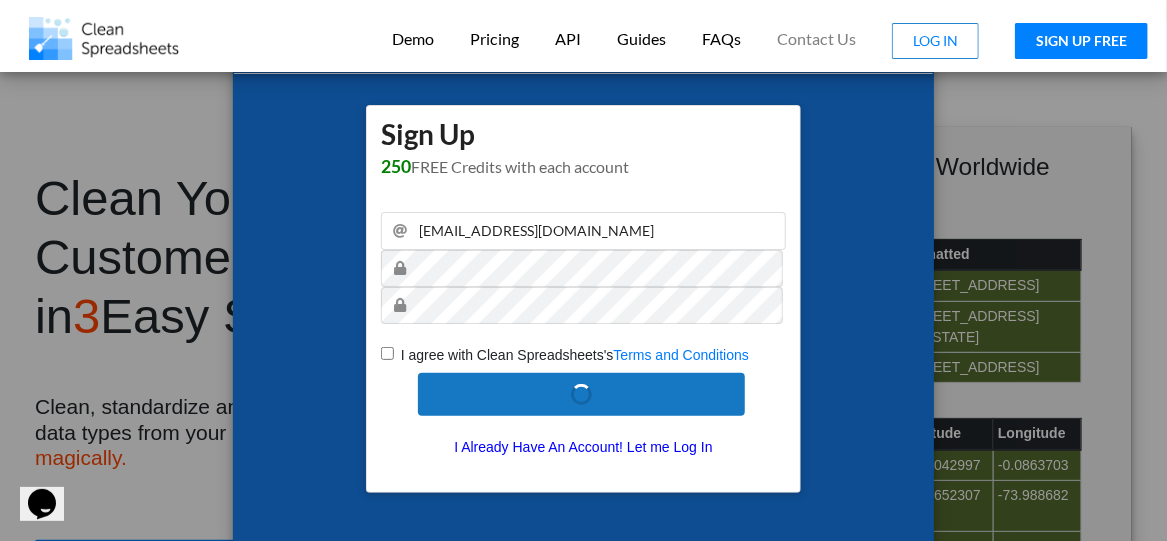 checkbox on "false" 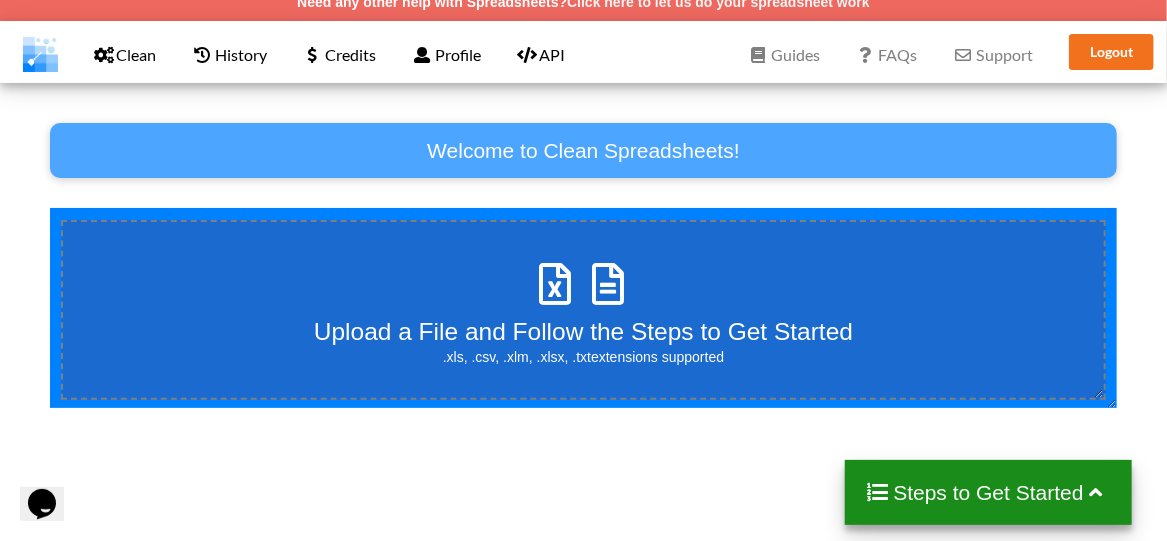 click at bounding box center (555, 274) 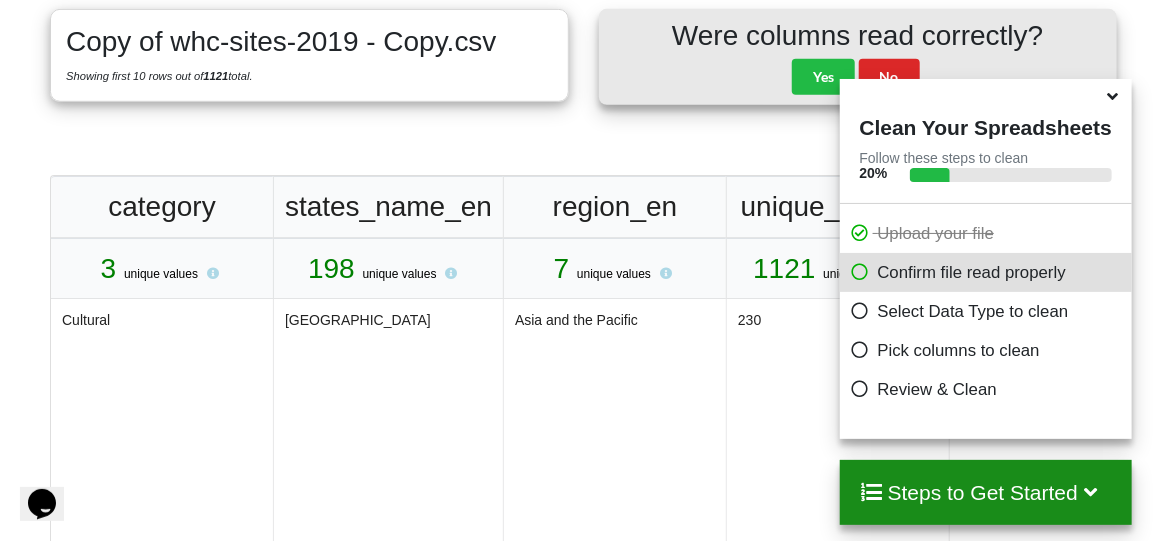 scroll, scrollTop: 451, scrollLeft: 0, axis: vertical 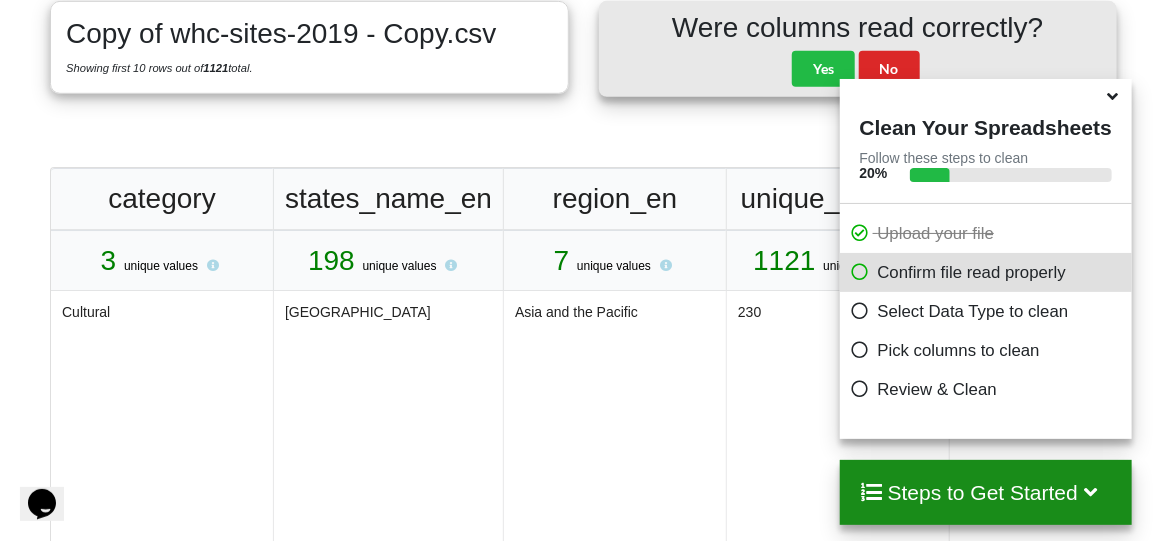 click at bounding box center (860, 268) 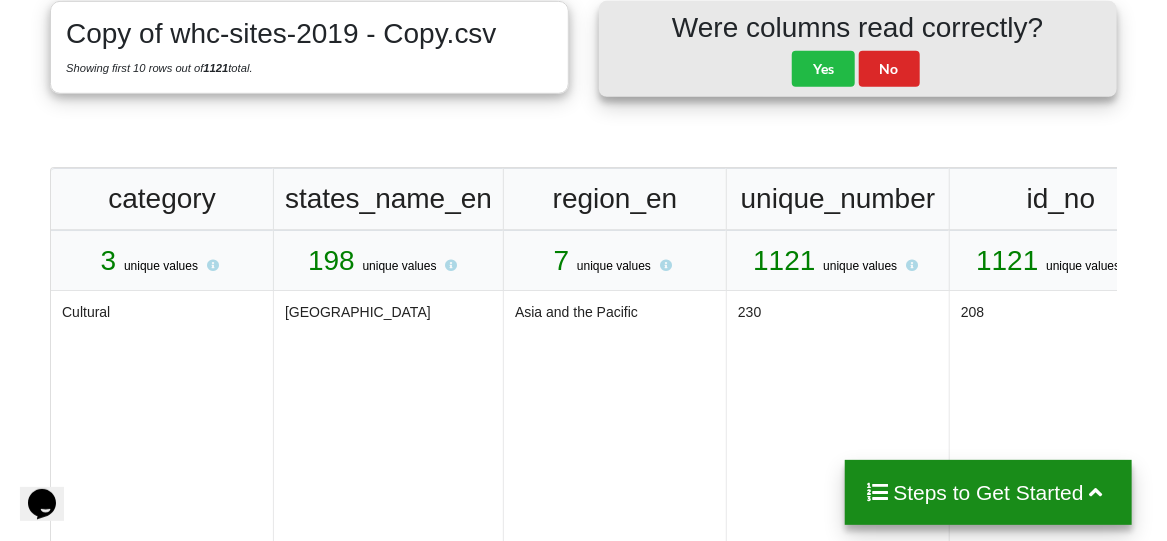 click on "Steps to Get Started" at bounding box center [988, 492] 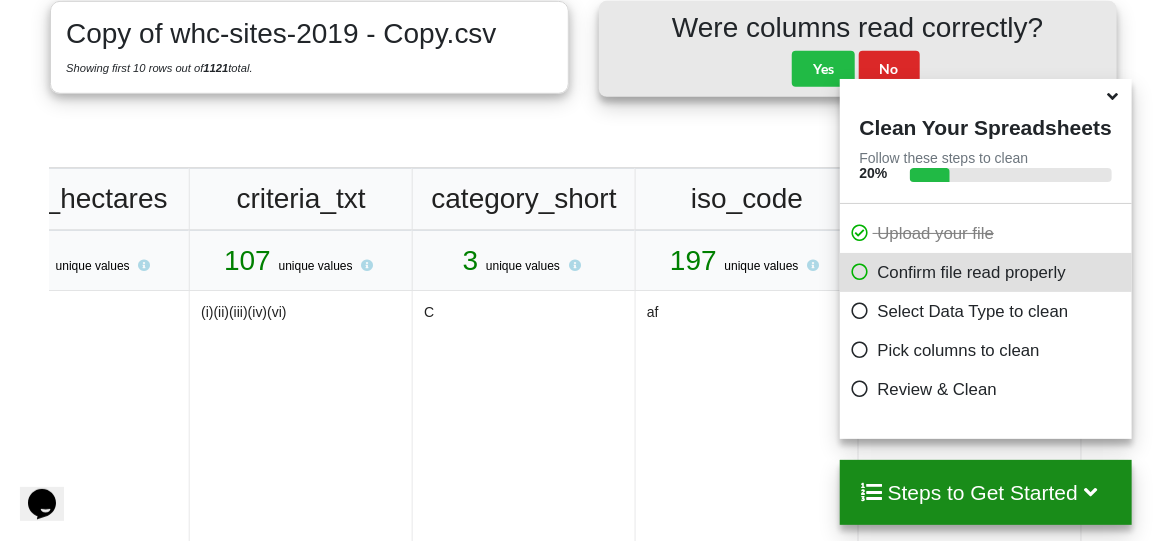 scroll, scrollTop: 0, scrollLeft: 3872, axis: horizontal 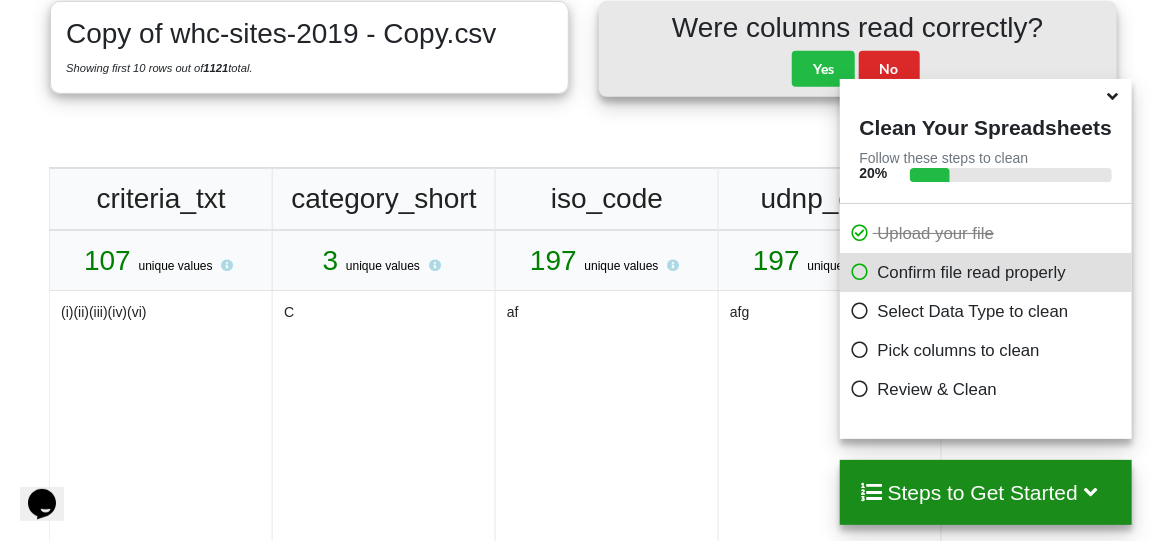 click at bounding box center [1113, 93] 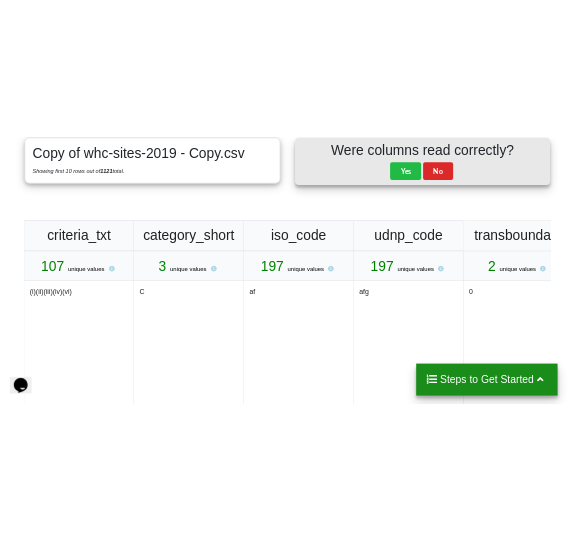 scroll, scrollTop: 888, scrollLeft: 0, axis: vertical 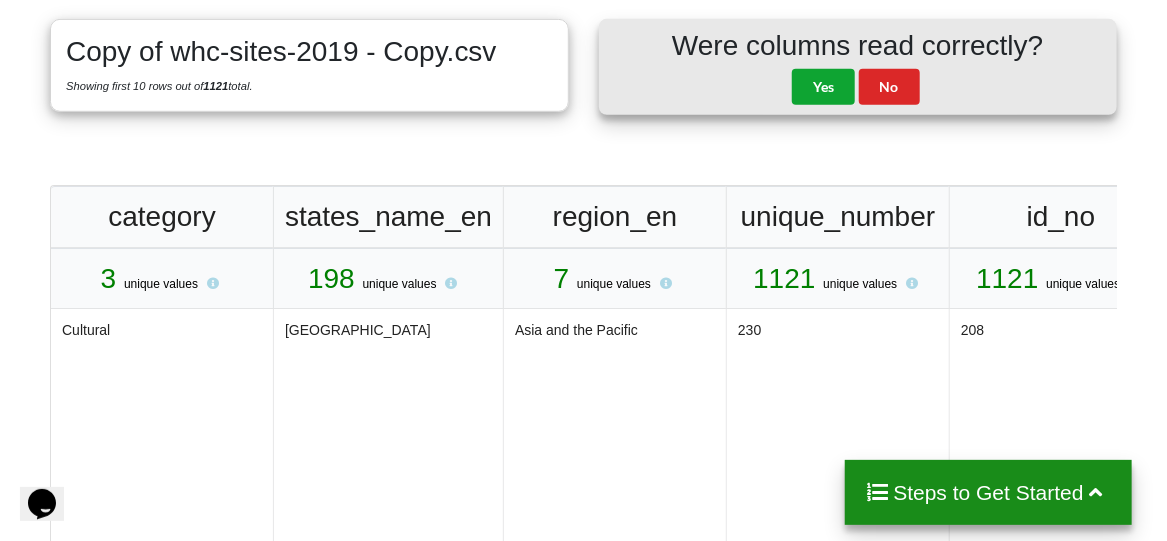 click on "Yes" at bounding box center [823, 87] 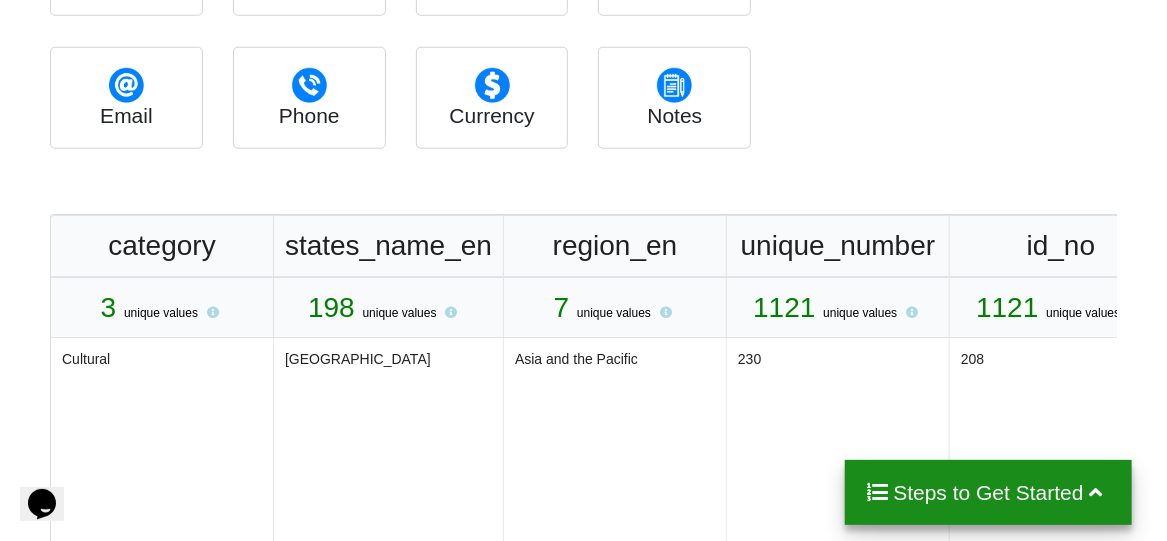scroll, scrollTop: 726, scrollLeft: 0, axis: vertical 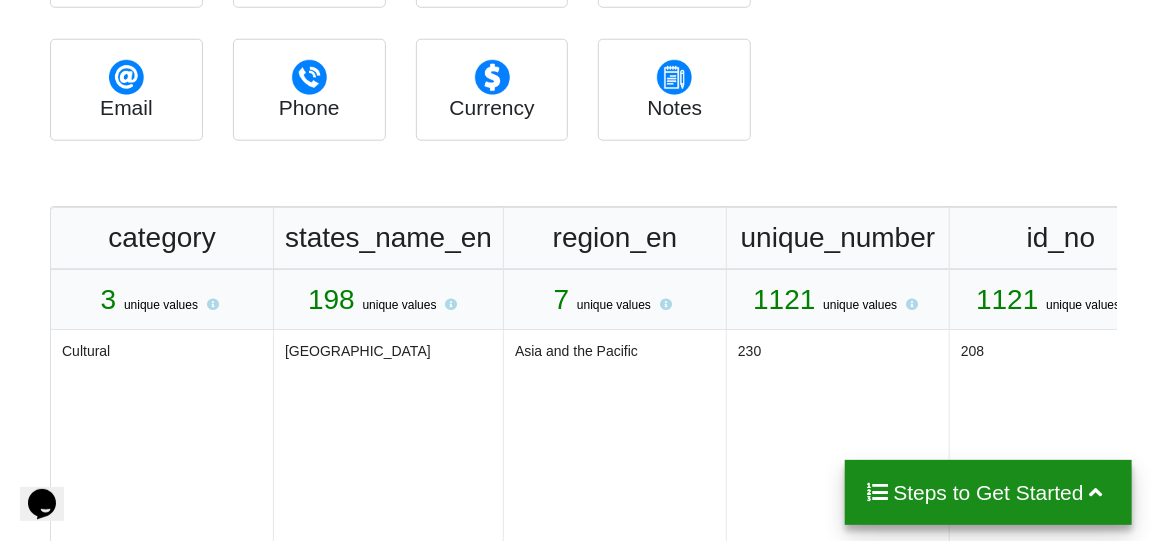 click on "3   unique values" at bounding box center [162, 300] 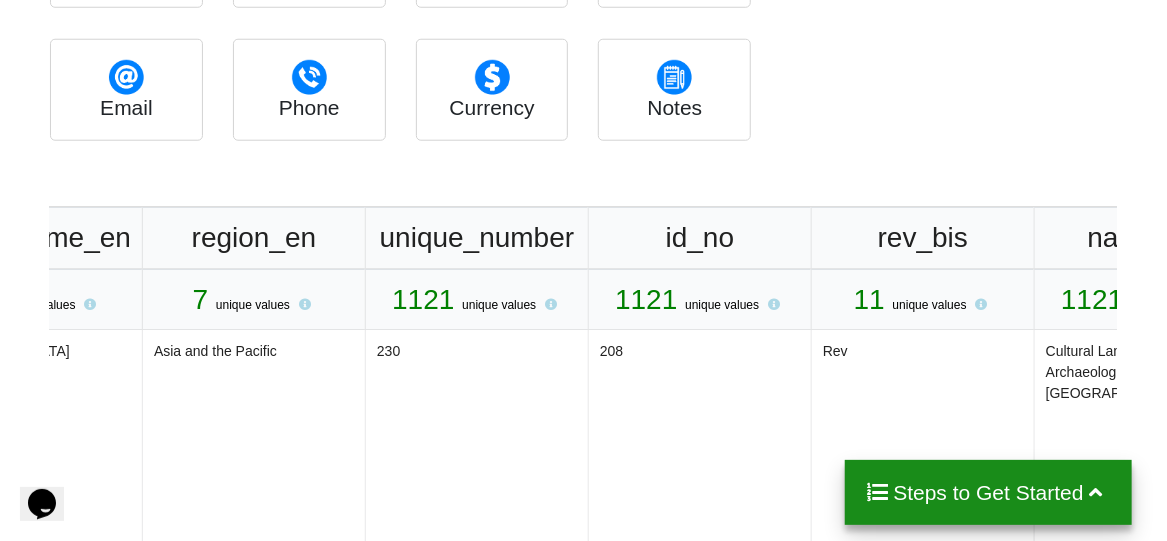 scroll, scrollTop: 0, scrollLeft: 361, axis: horizontal 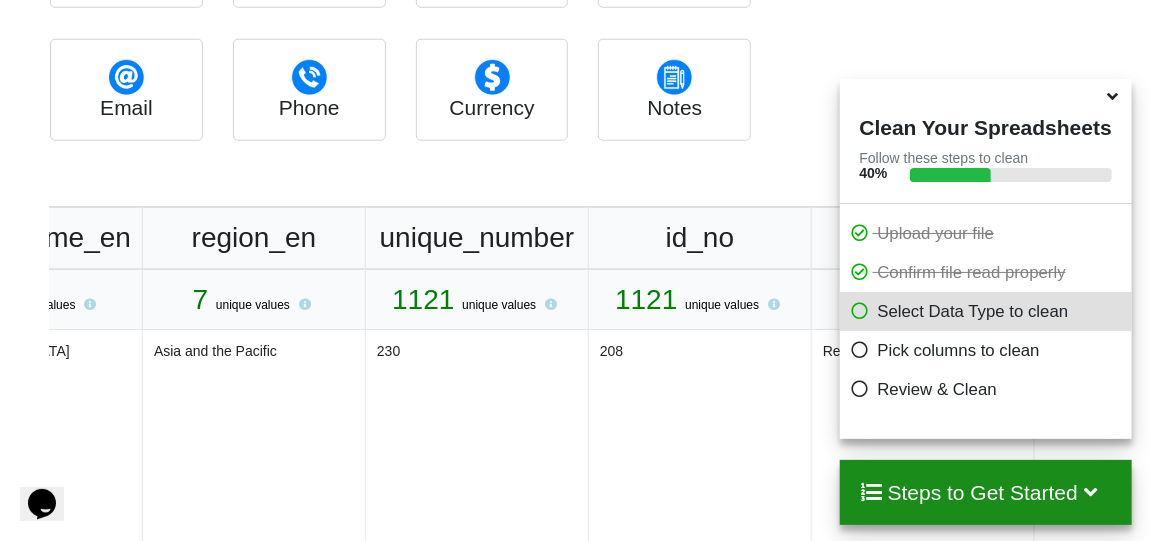 click on "unique values" at bounding box center [253, 305] 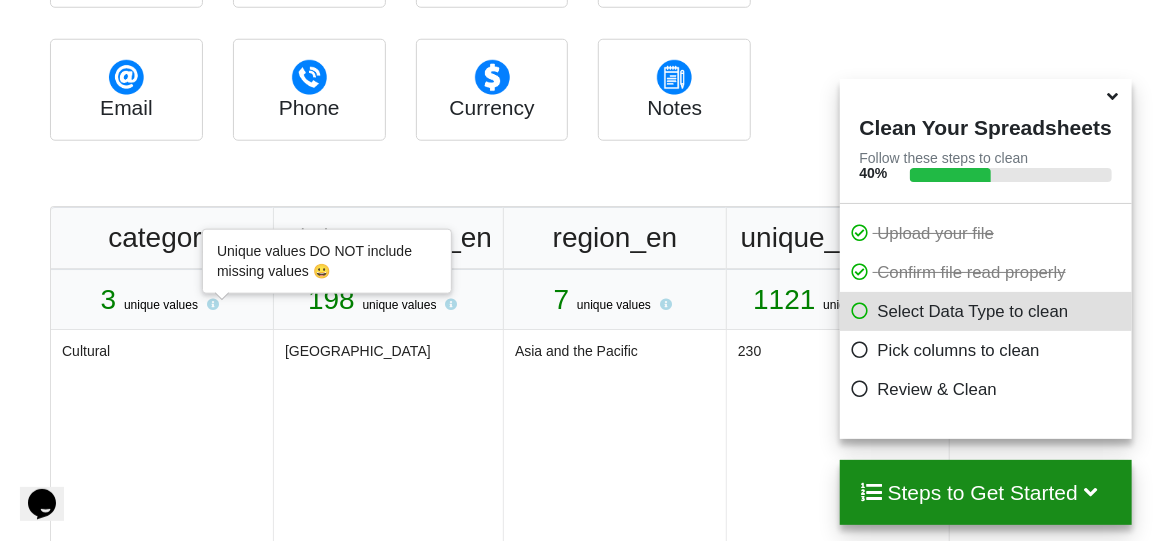 click at bounding box center [213, 304] 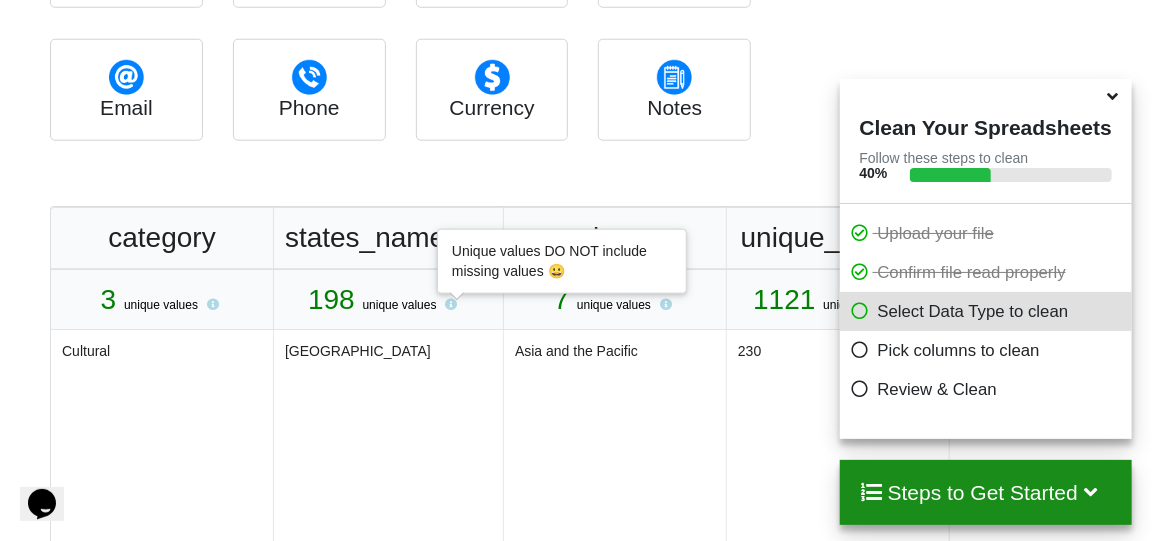click at bounding box center (451, 304) 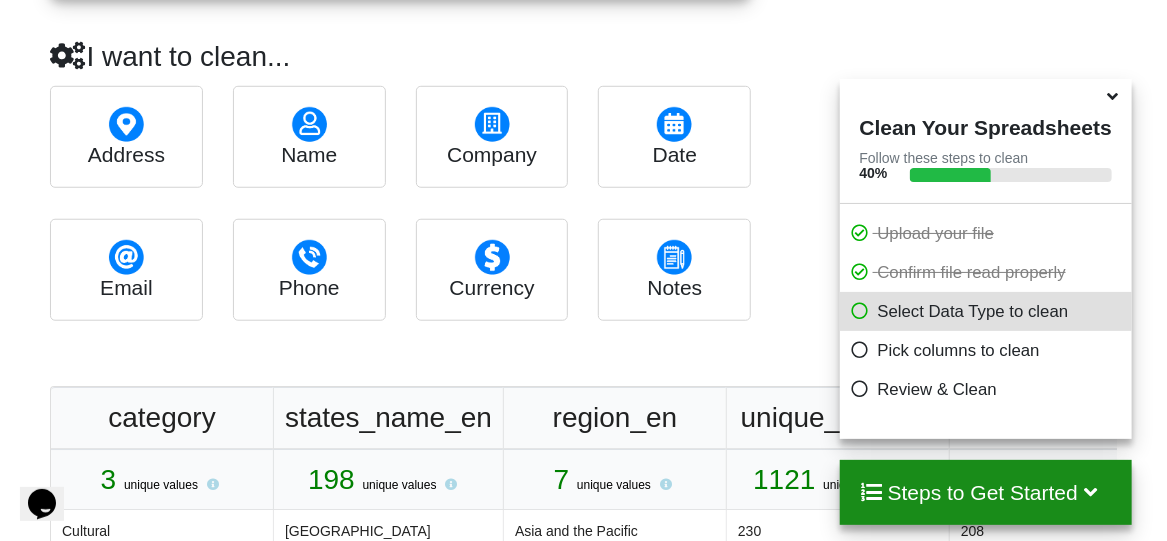 scroll, scrollTop: 544, scrollLeft: 0, axis: vertical 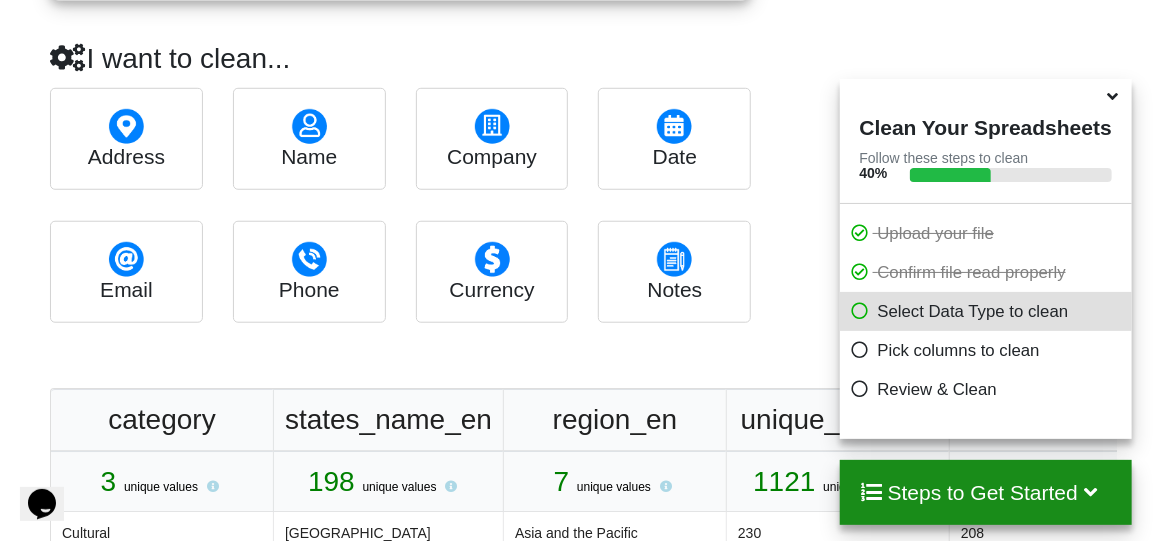 click at bounding box center (126, 126) 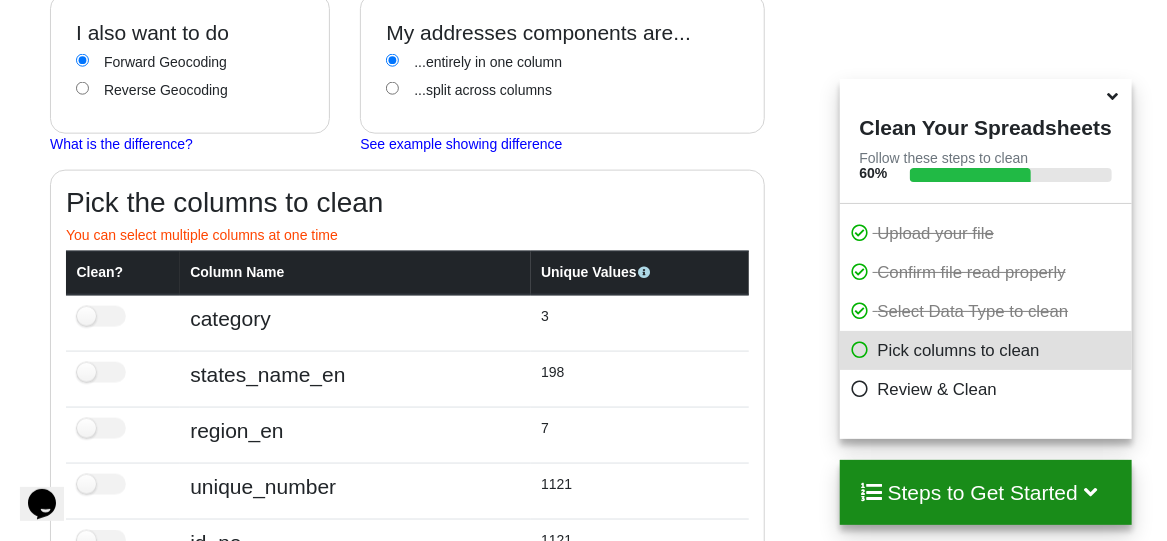 scroll, scrollTop: 933, scrollLeft: 0, axis: vertical 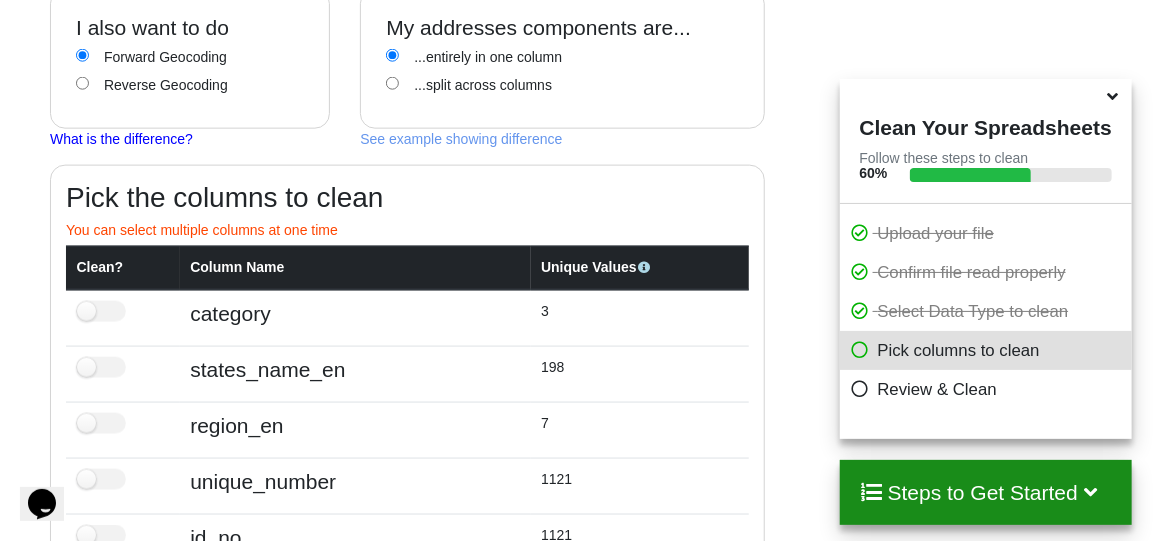 click on "See example showing difference" at bounding box center (461, 139) 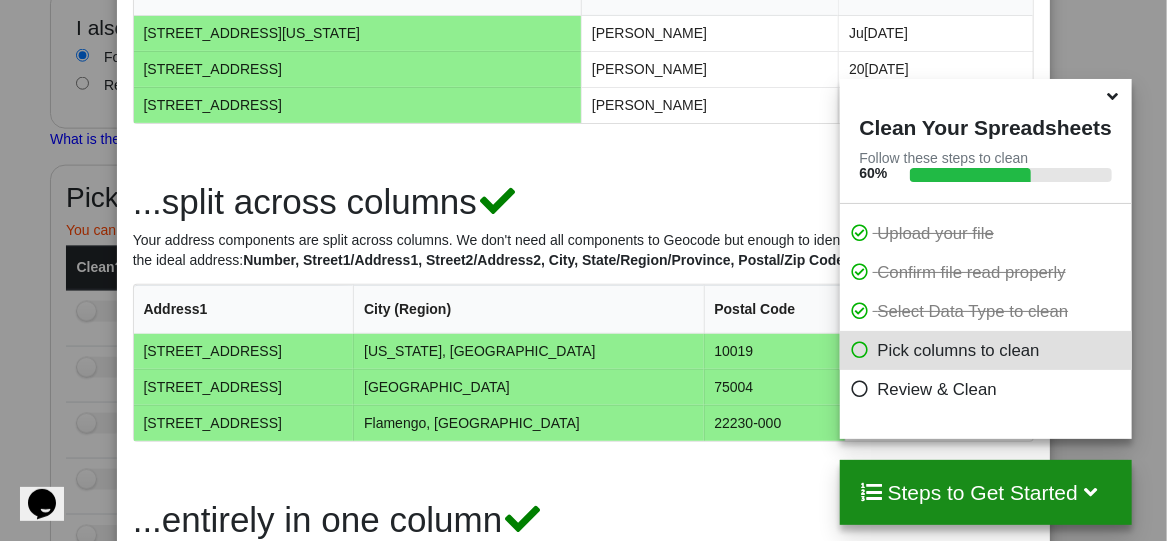 scroll, scrollTop: 230, scrollLeft: 0, axis: vertical 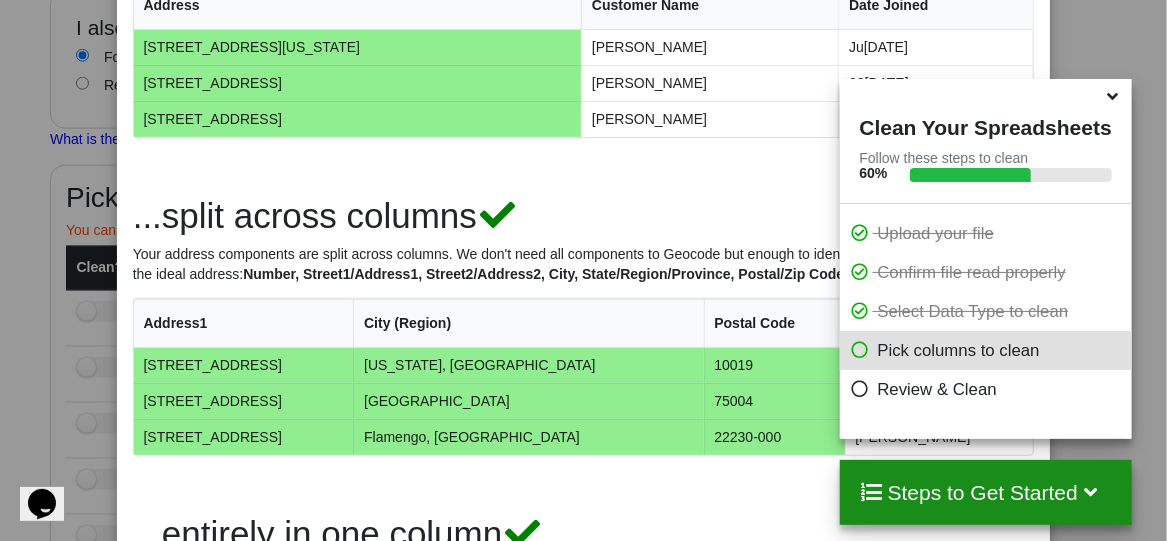 click on "...entirely in one column  Your address values are entirely within one column Address Customer Name Date Joined [STREET_ADDRESS][US_STATE] Anderson Cooper Ju[DATE][STREET_ADDRESS] Marion Cotillard 20[DATE][STREET_ADDRESS] Giselle Bundchen Ja[DATE]..split across columns  Your address components are split across columns. We don't need all components to Geocode but enough to identify the location. This would be the ideal address:  Number, Street1/Address1, Street2/Address2, City, State/Region/Province, Postal/Zip Code, Country Address1 City (Region) Postal Code Customer Name [STREET_ADDRESS][GEOGRAPHIC_DATA][US_STATE] [STREET_ADDRESS][GEOGRAPHIC_DATA][STREET_ADDRESS]-00[PERSON_NAME]en ...entirely in one column  You have multiple addresses but they are each in their own 1 column Home Address Customer Name Address" at bounding box center [583, 270] 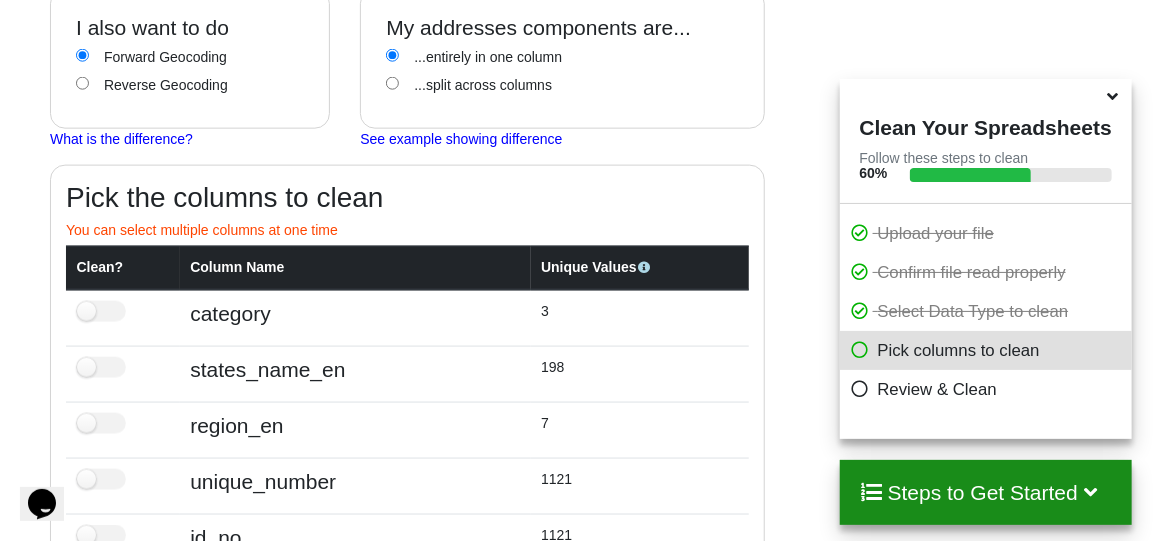 click on "...split across columns" at bounding box center (392, 83) 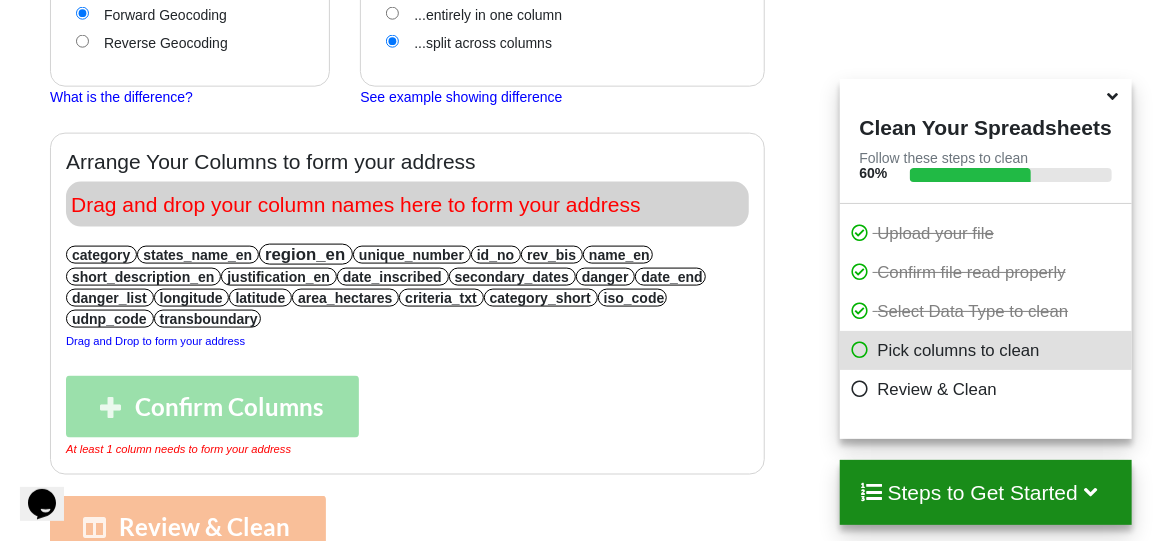 scroll, scrollTop: 964, scrollLeft: 0, axis: vertical 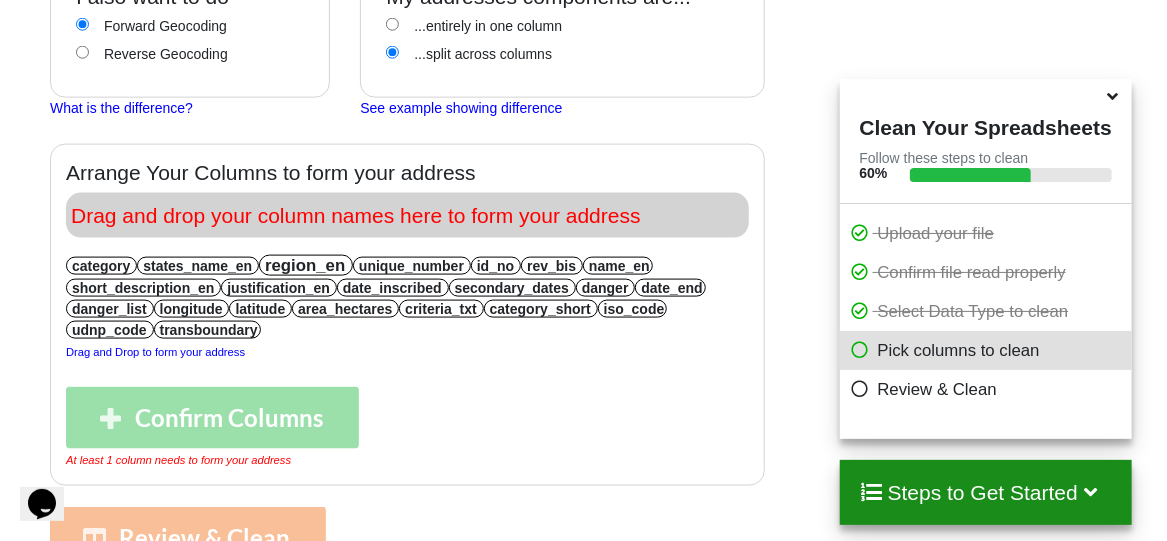 click on "states_name_en" at bounding box center (197, 266) 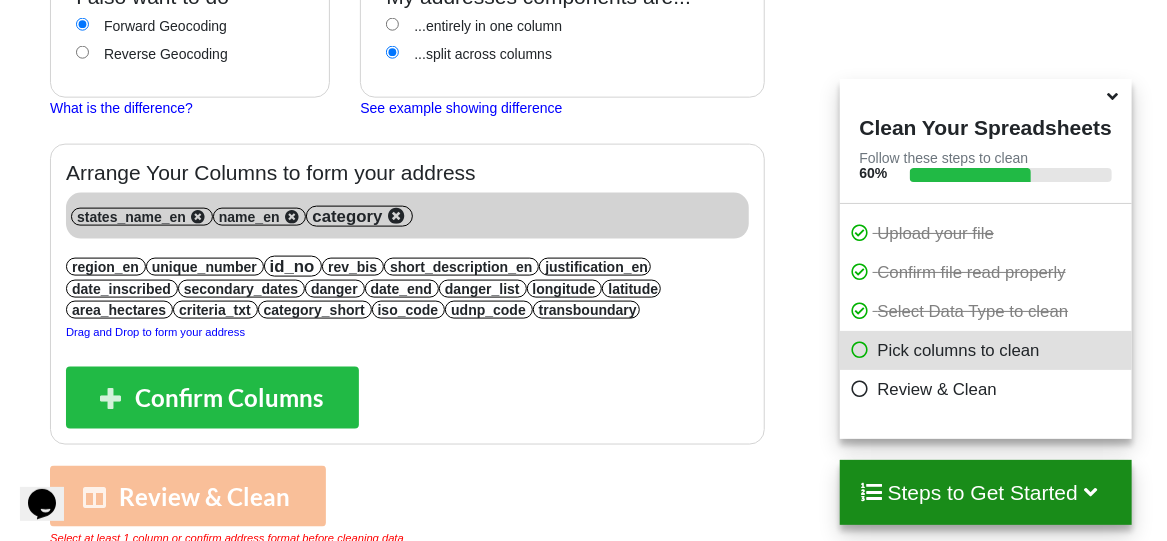 click at bounding box center [397, 211] 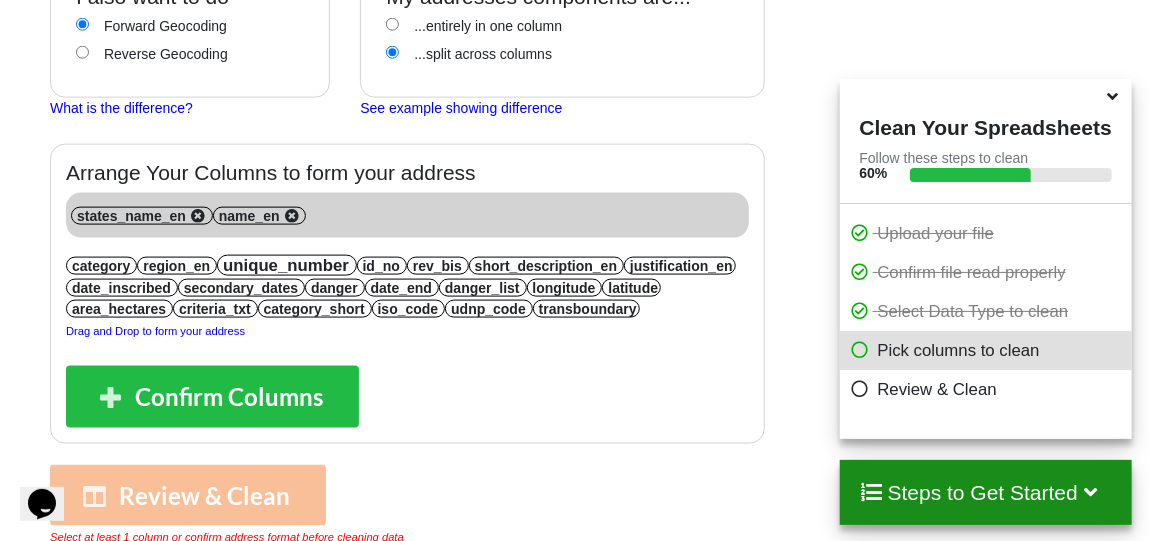 click at bounding box center [291, 213] 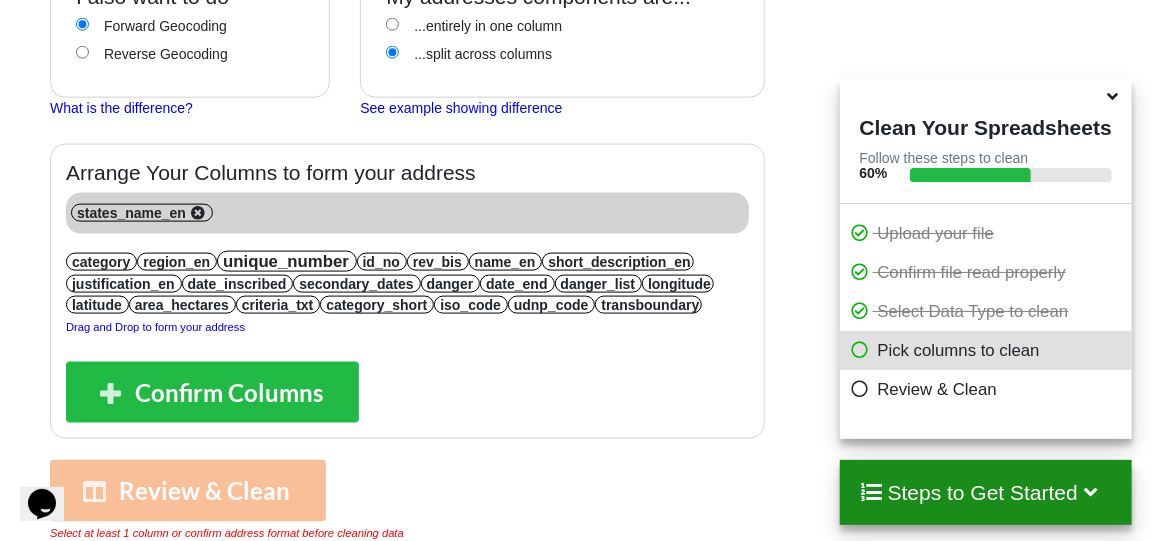 click at bounding box center (198, 210) 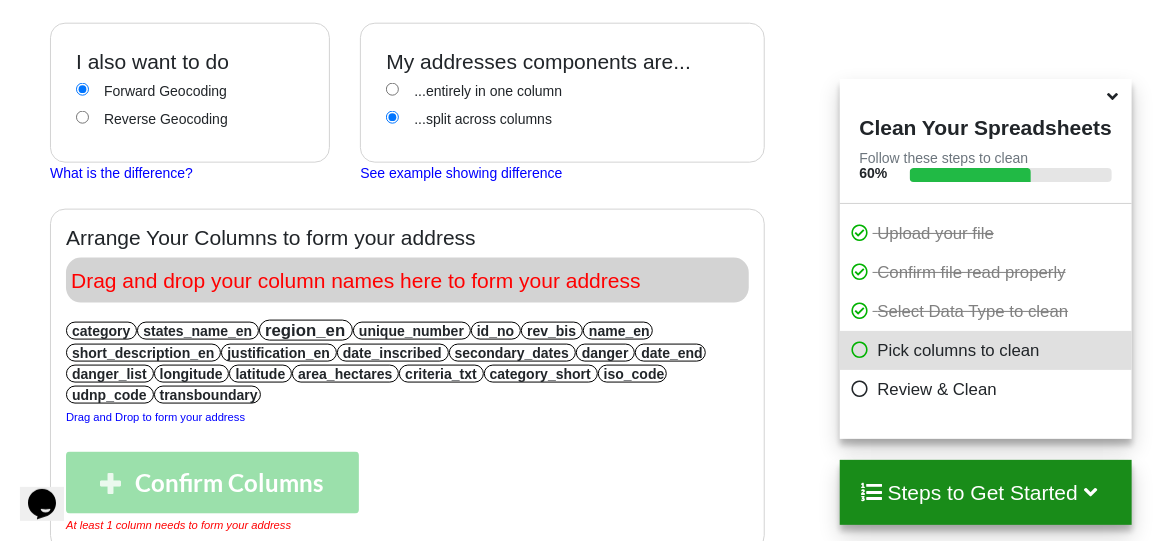 scroll, scrollTop: 841, scrollLeft: 0, axis: vertical 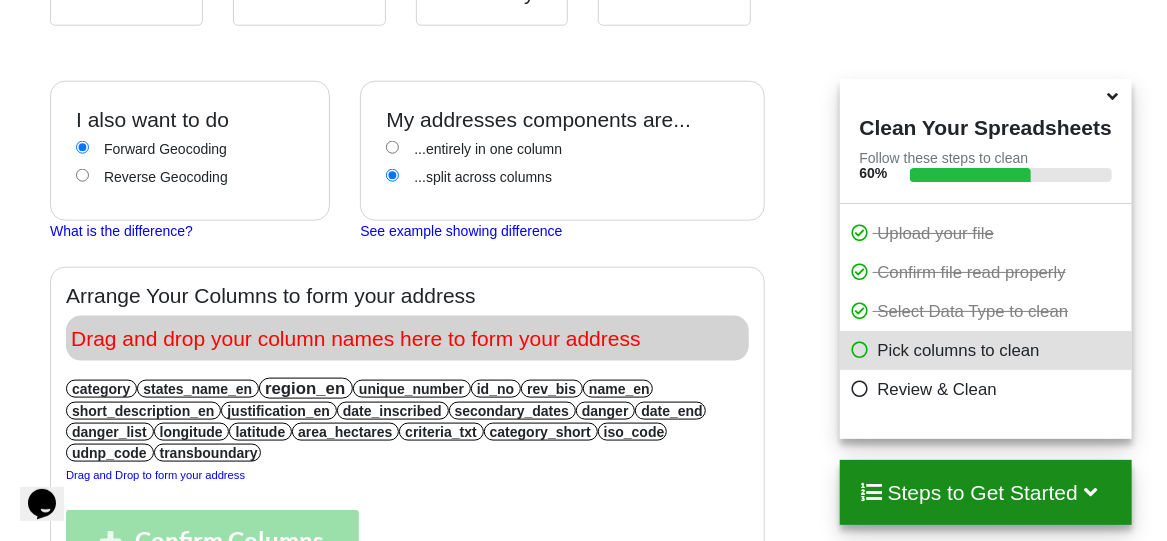 click on "...entirely in one column" at bounding box center (392, 147) 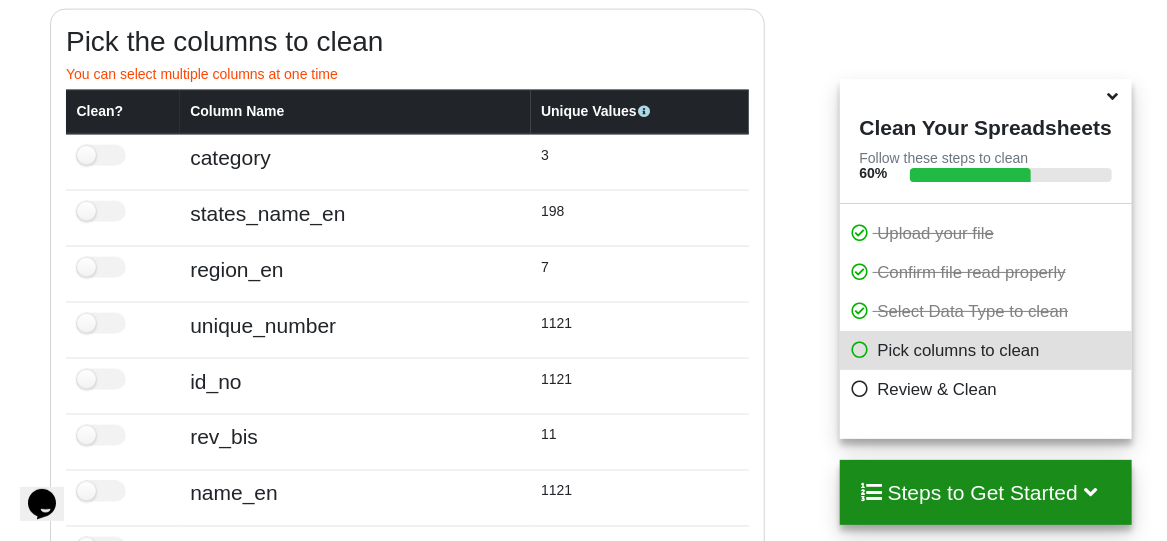 scroll, scrollTop: 1095, scrollLeft: 0, axis: vertical 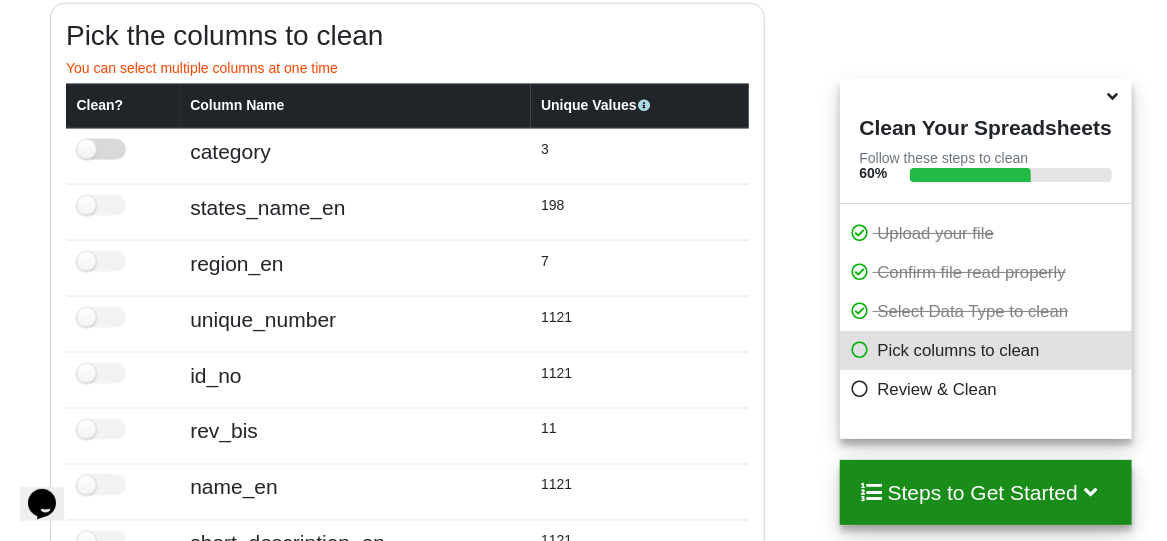click at bounding box center (101, 149) 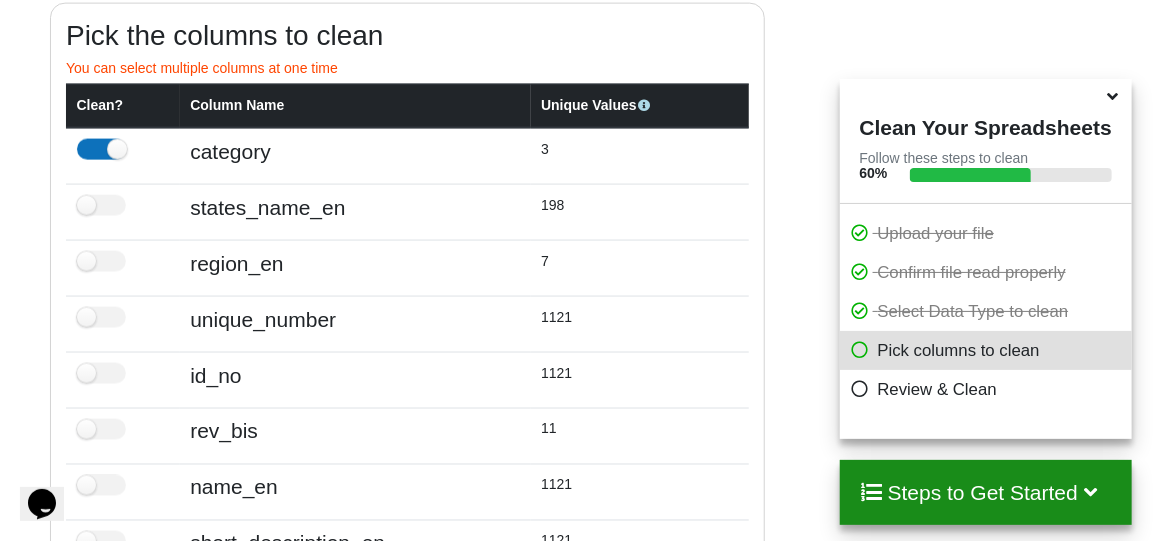 checkbox on "true" 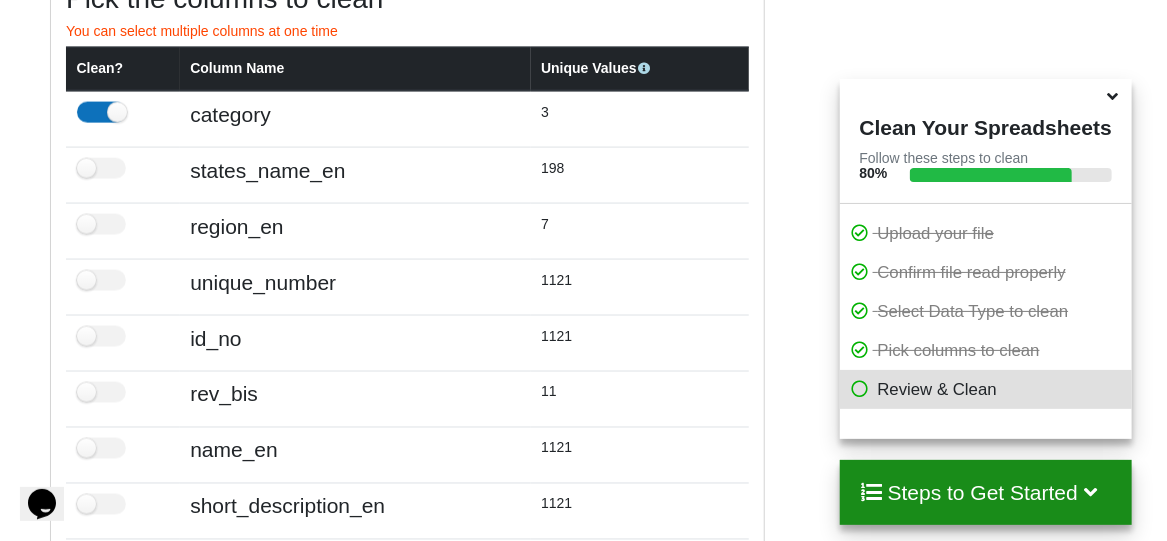 scroll, scrollTop: 1137, scrollLeft: 0, axis: vertical 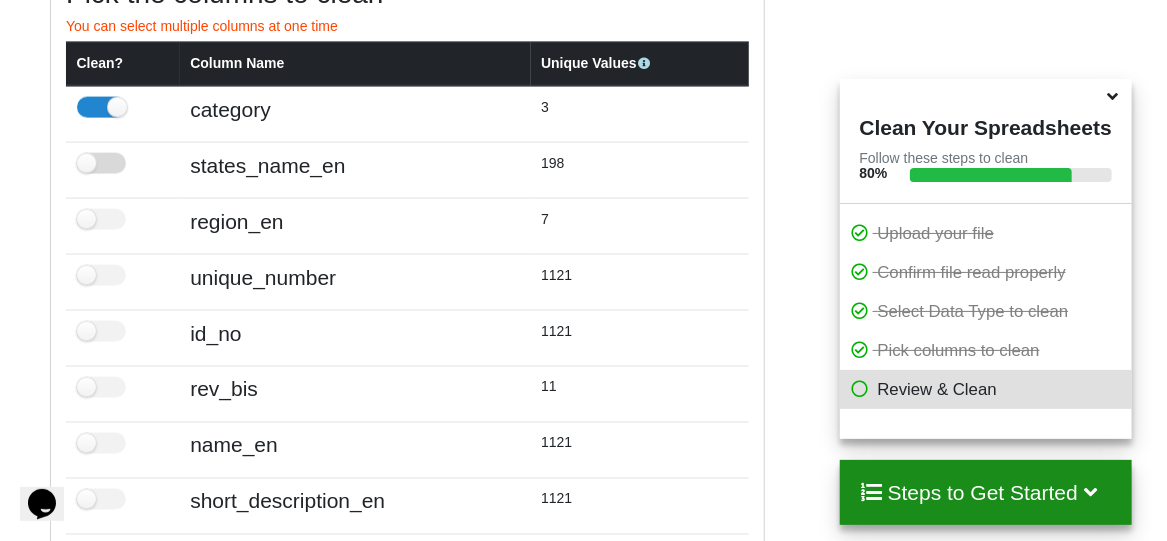 click at bounding box center (101, 163) 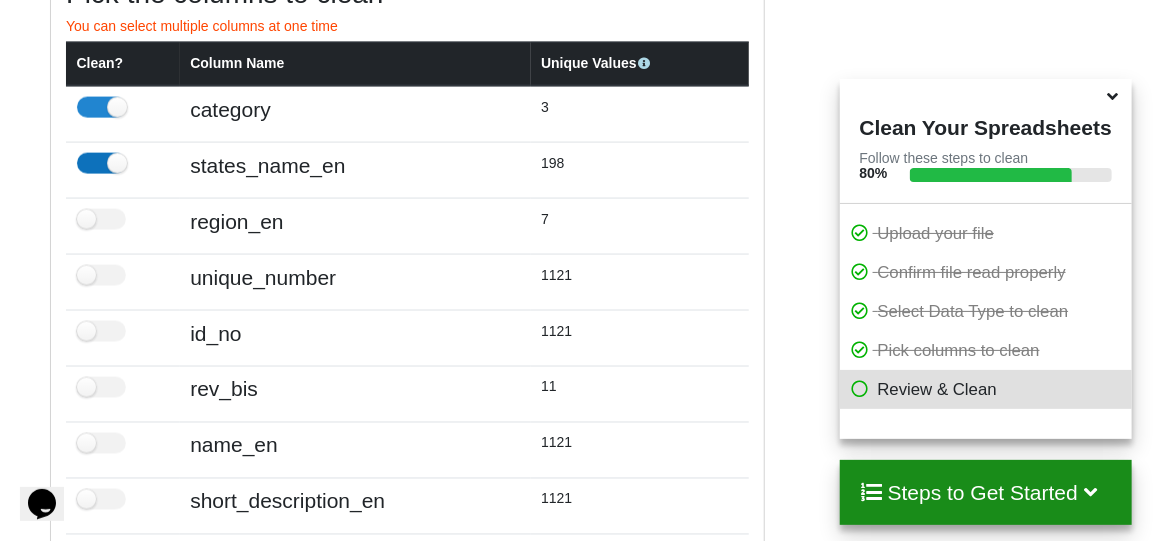 checkbox on "true" 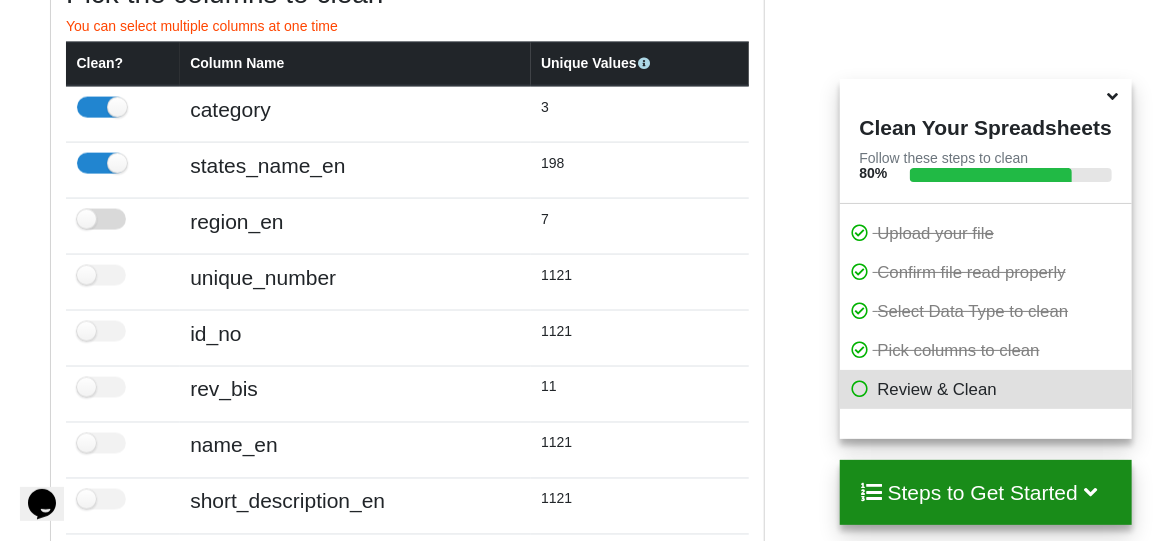 click at bounding box center [101, 219] 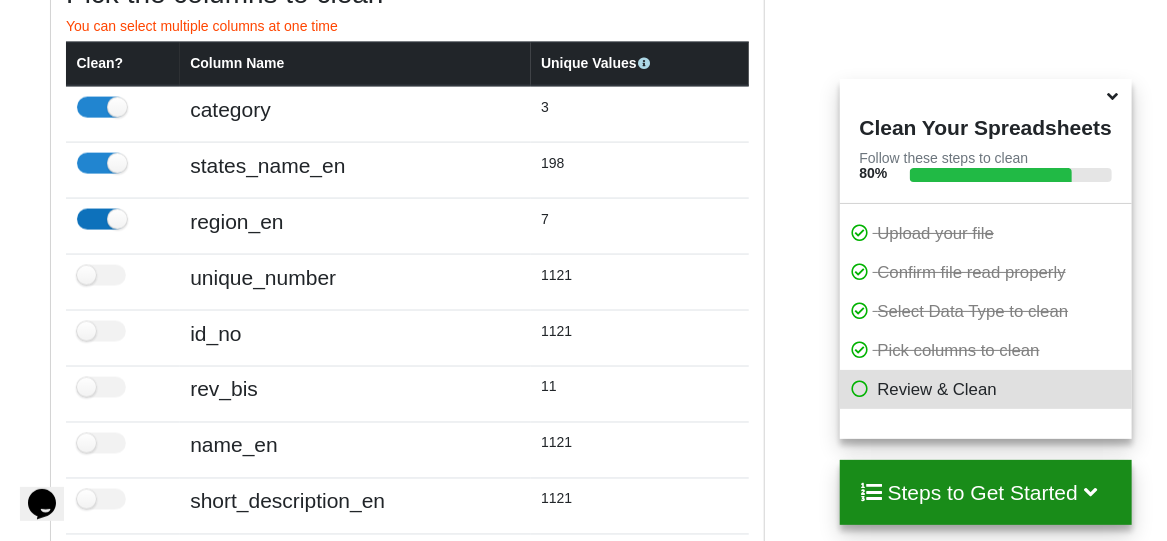 checkbox on "true" 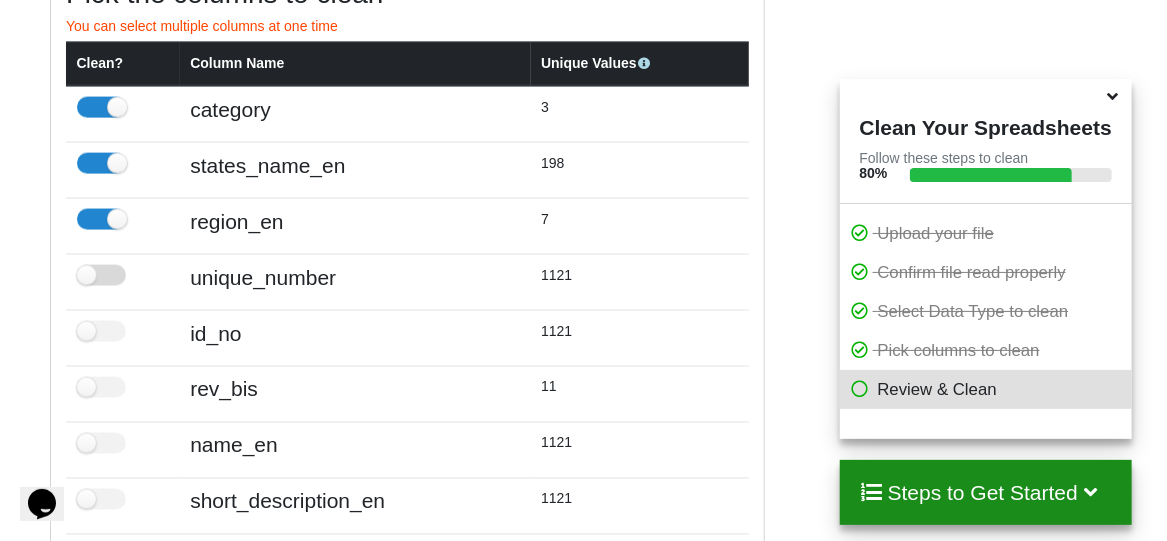 click at bounding box center [101, 275] 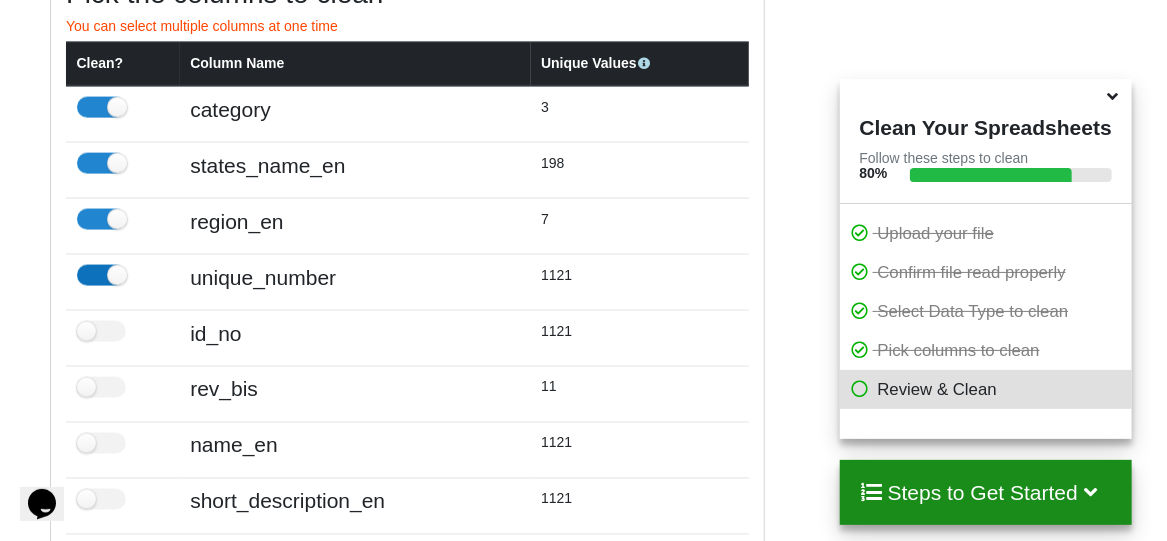 checkbox on "true" 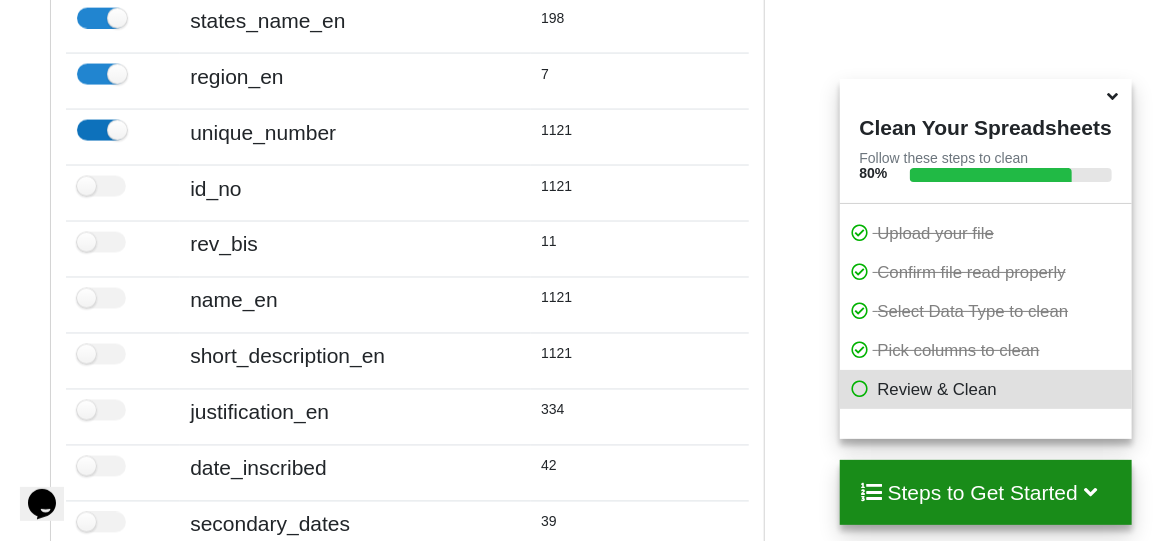 scroll, scrollTop: 1305, scrollLeft: 0, axis: vertical 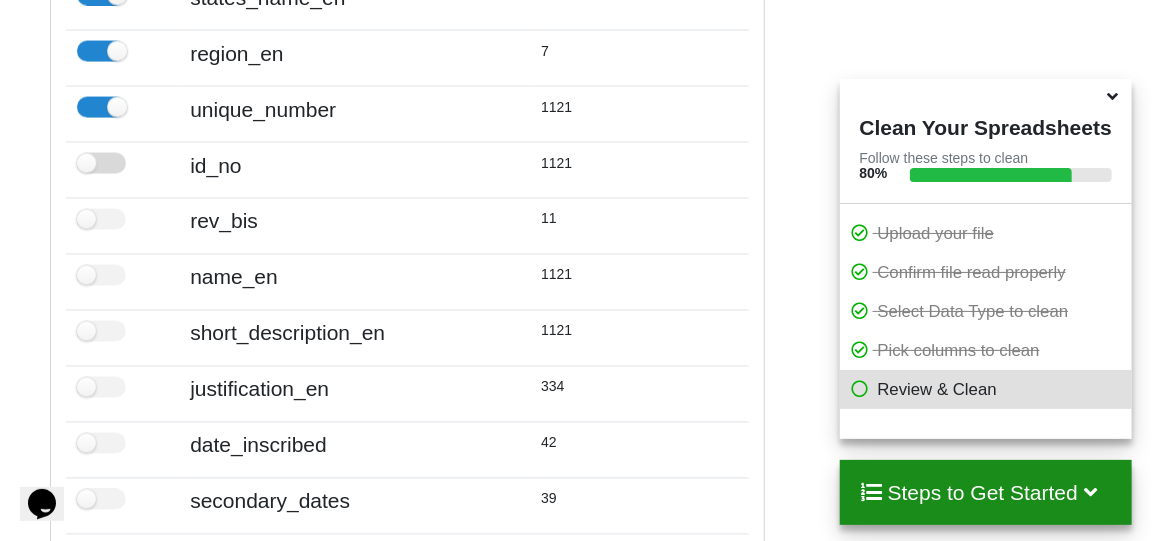 click at bounding box center (101, 163) 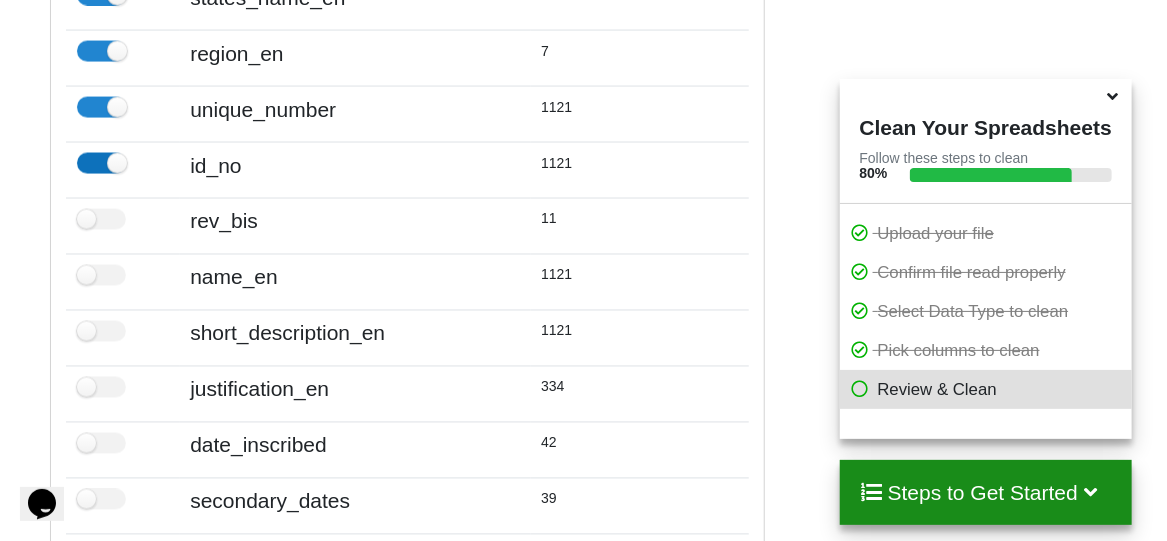 checkbox on "true" 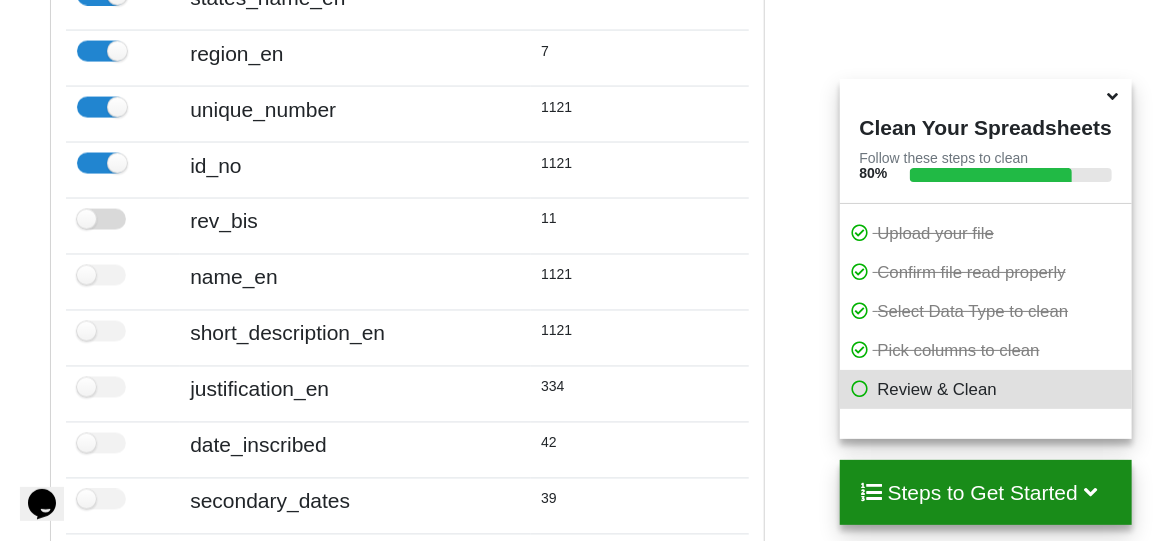 click at bounding box center [101, 219] 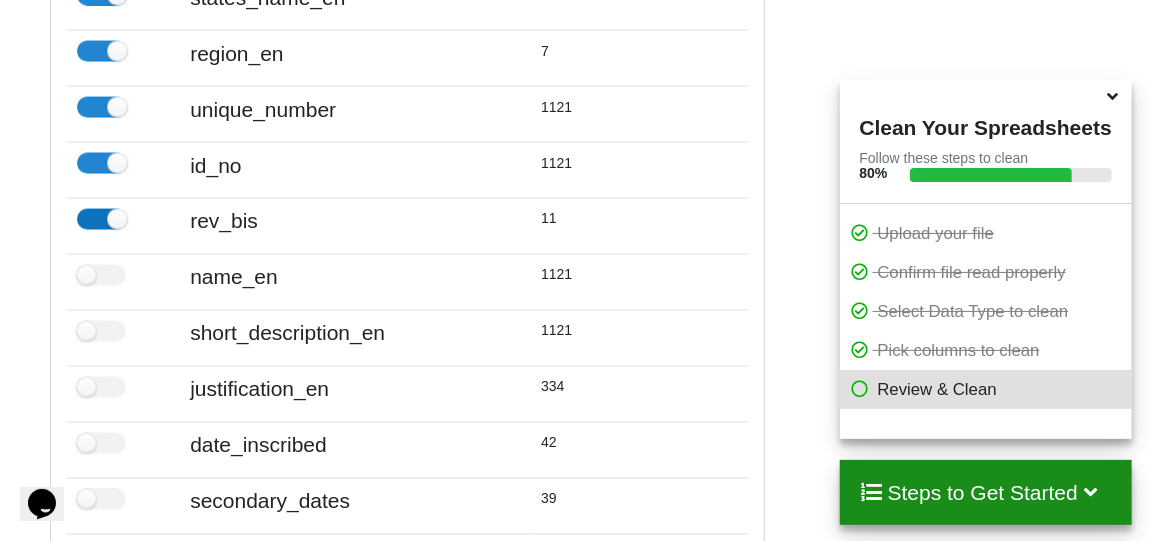 checkbox on "true" 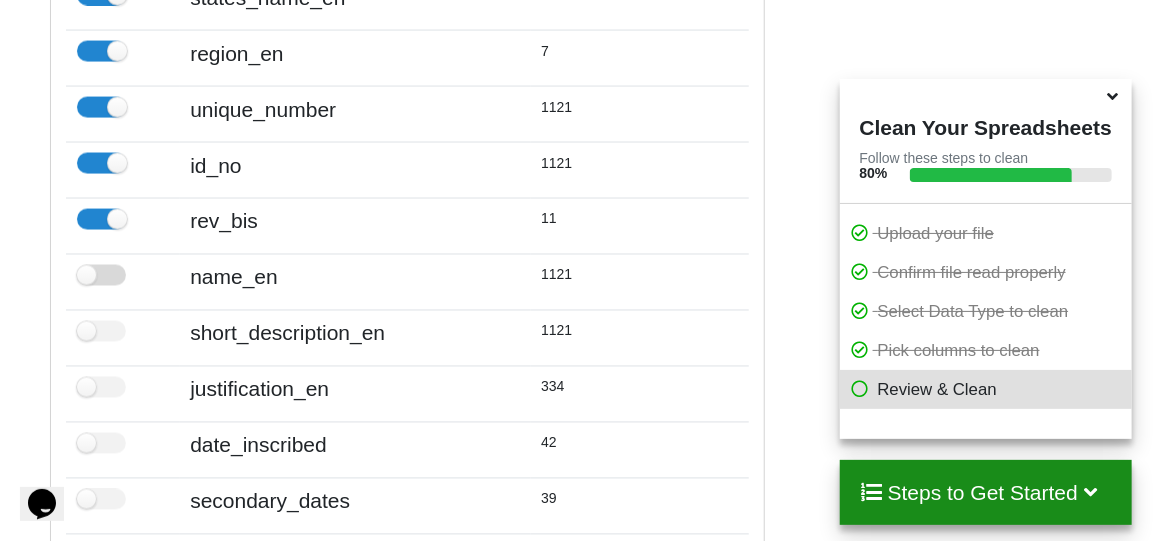 click at bounding box center [101, 275] 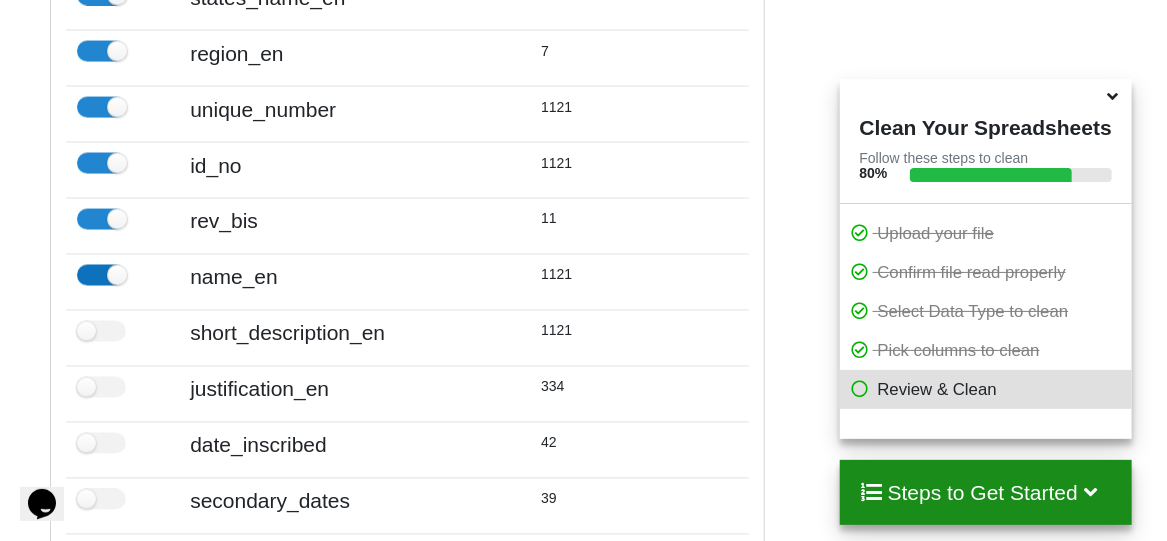 checkbox on "true" 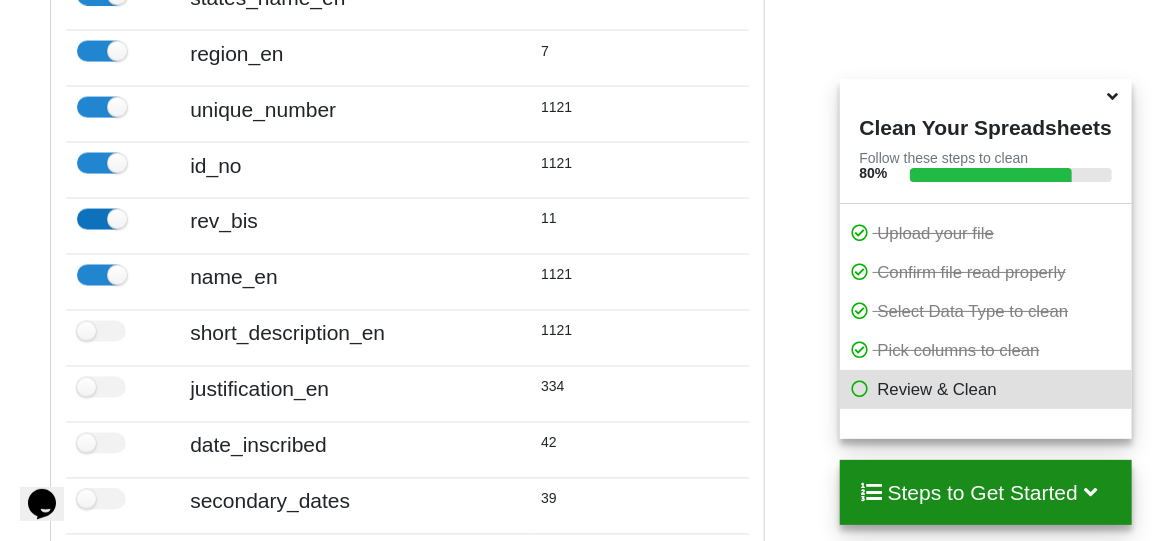click at bounding box center (101, 219) 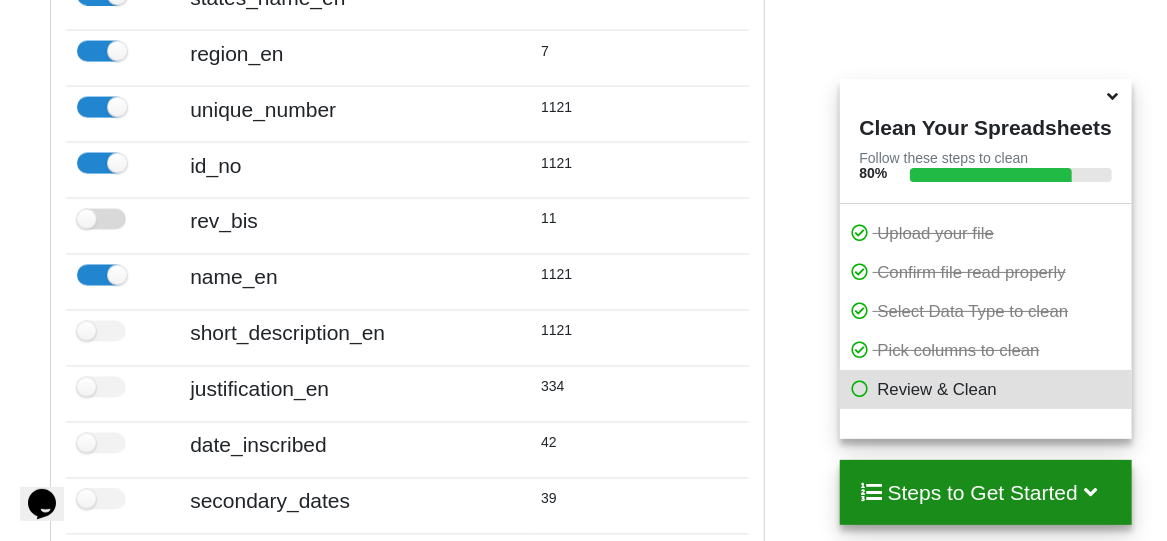 click at bounding box center (101, 219) 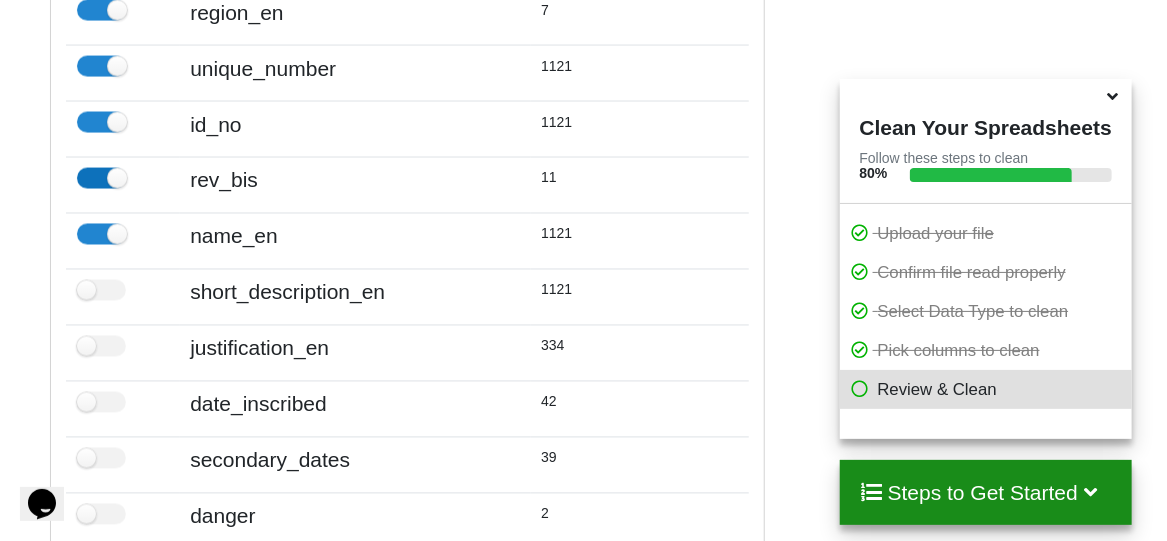 scroll, scrollTop: 1349, scrollLeft: 0, axis: vertical 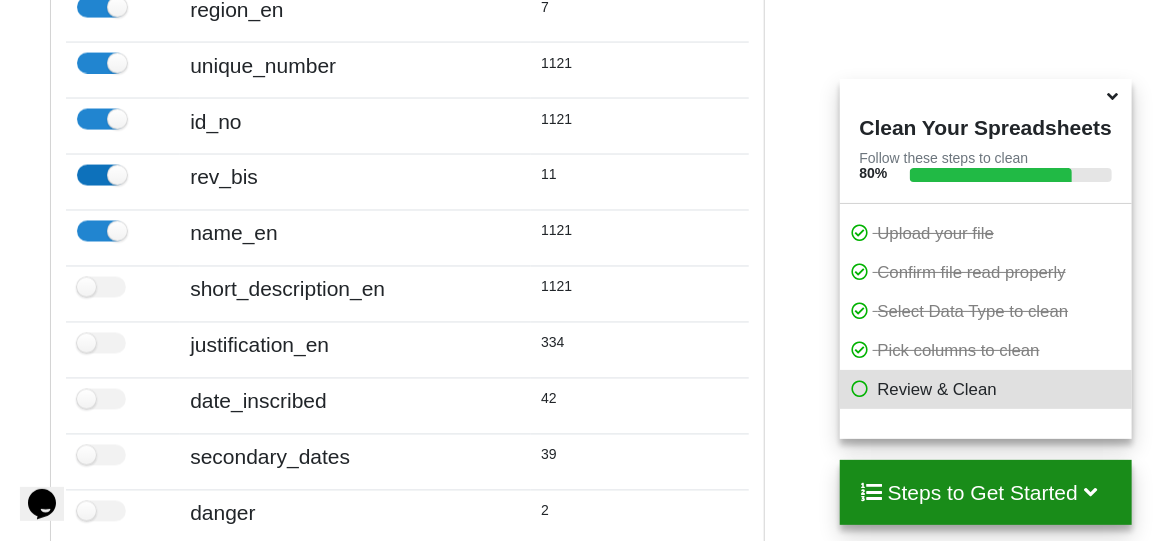 click at bounding box center (101, 175) 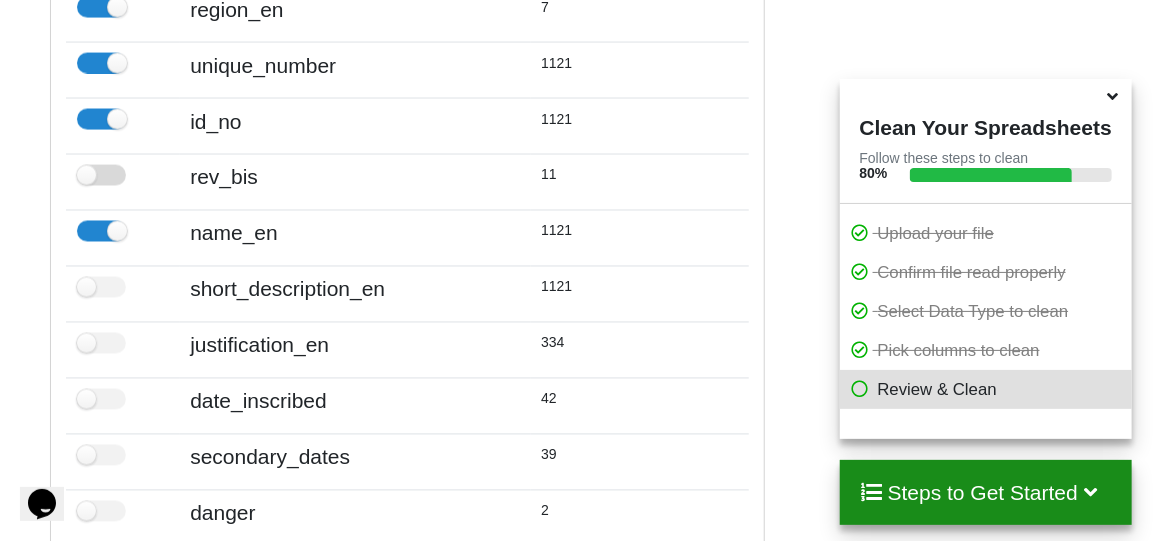 checkbox on "false" 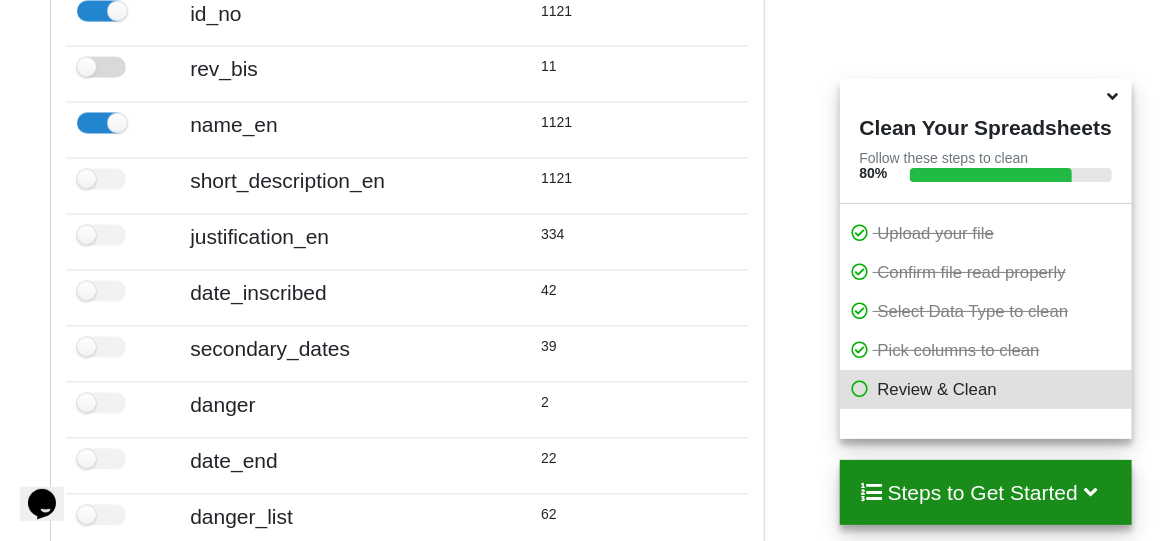 scroll, scrollTop: 1472, scrollLeft: 0, axis: vertical 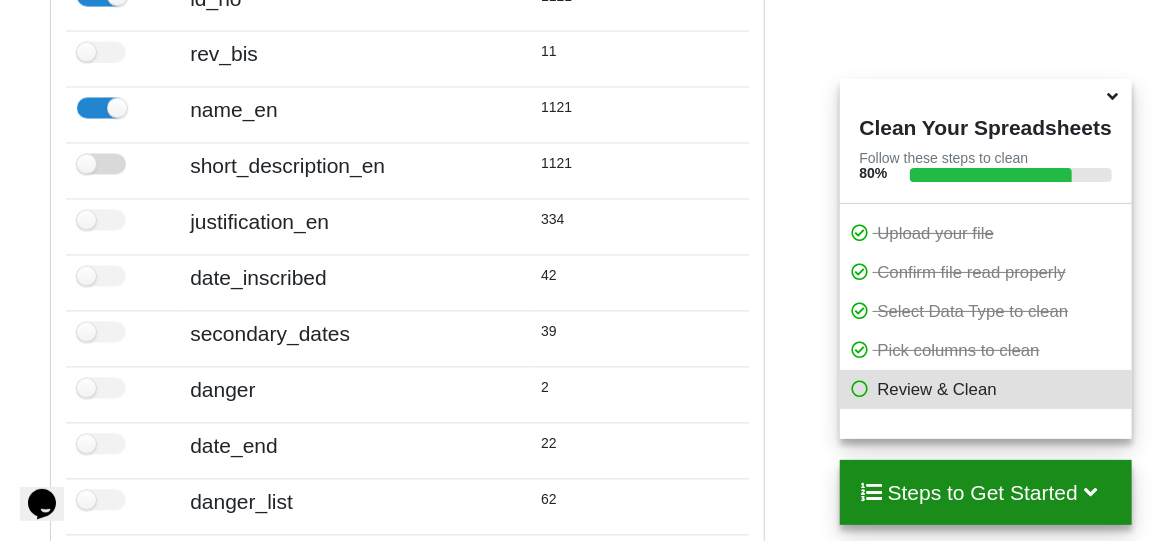 click at bounding box center (101, 164) 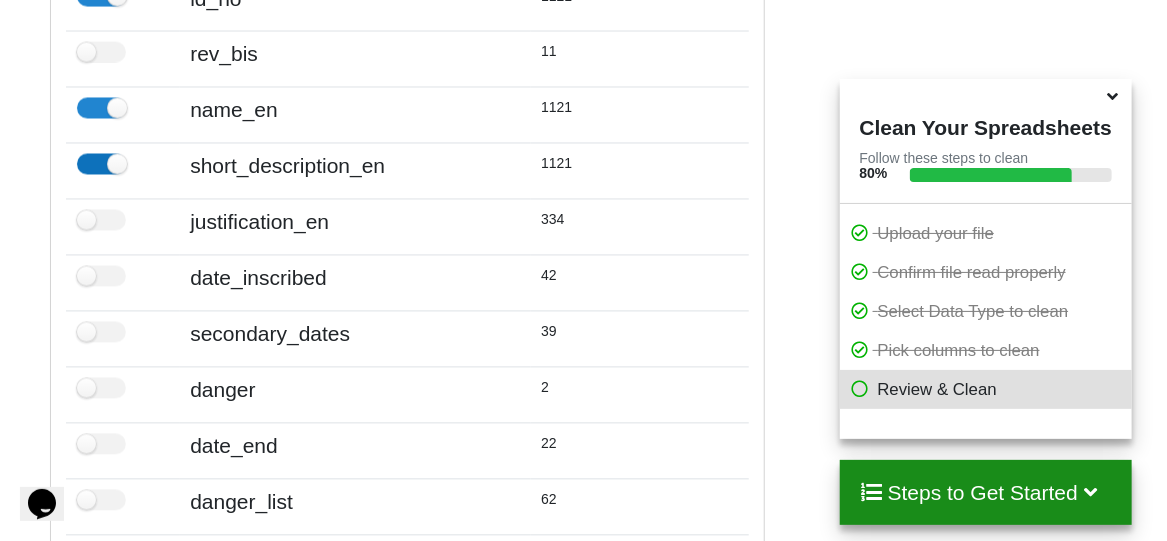 checkbox on "true" 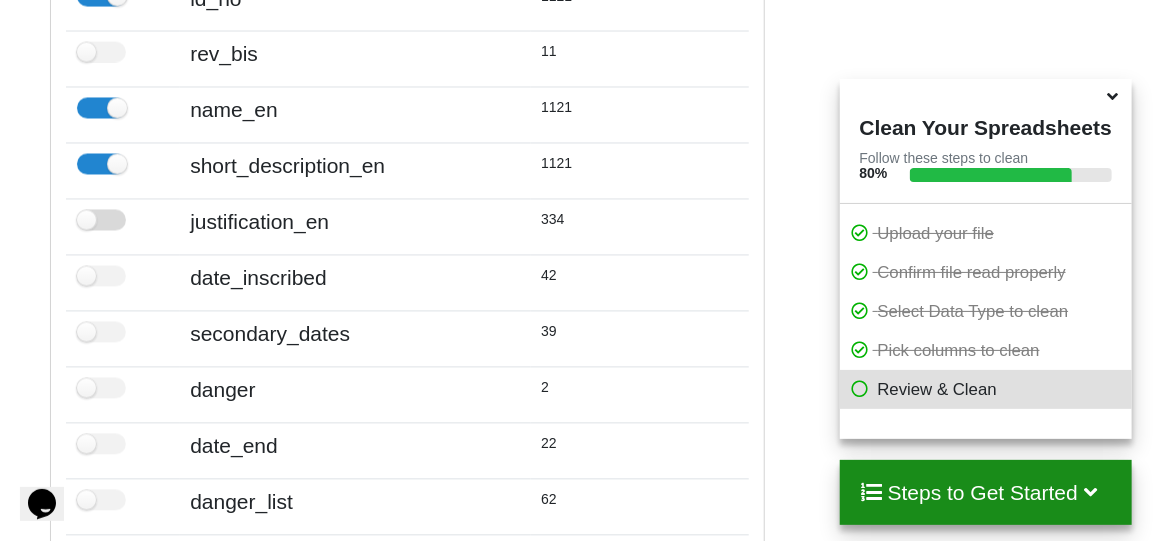 click at bounding box center [101, 220] 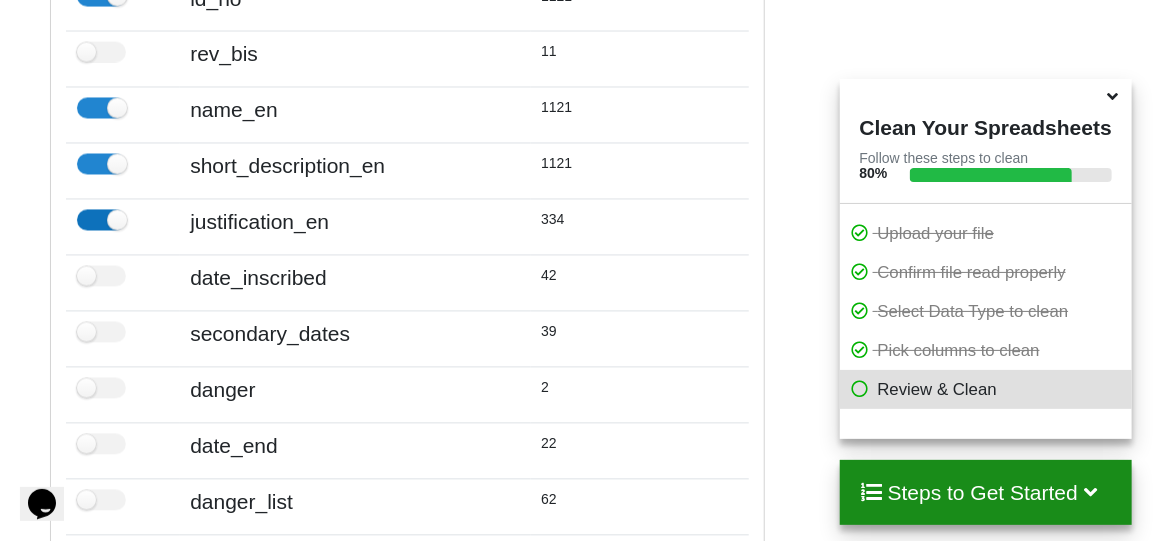 checkbox on "true" 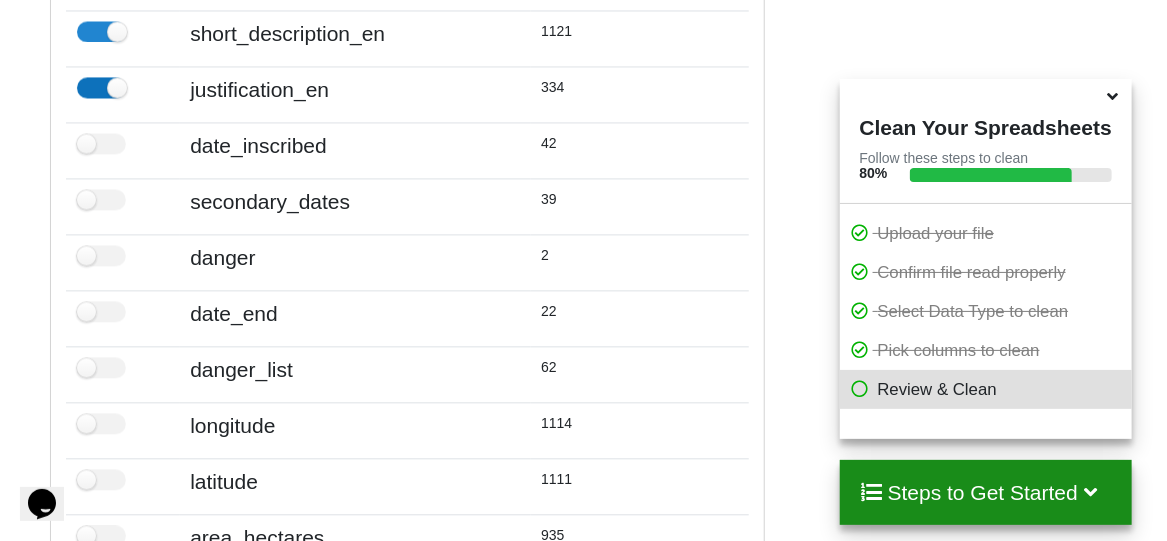 scroll, scrollTop: 1626, scrollLeft: 0, axis: vertical 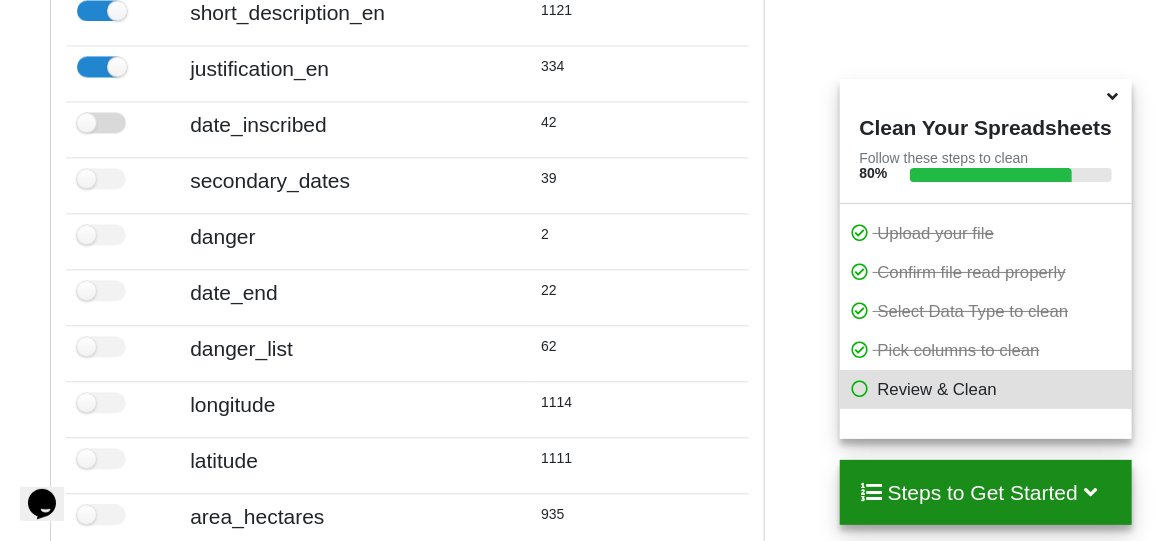 click at bounding box center [101, 122] 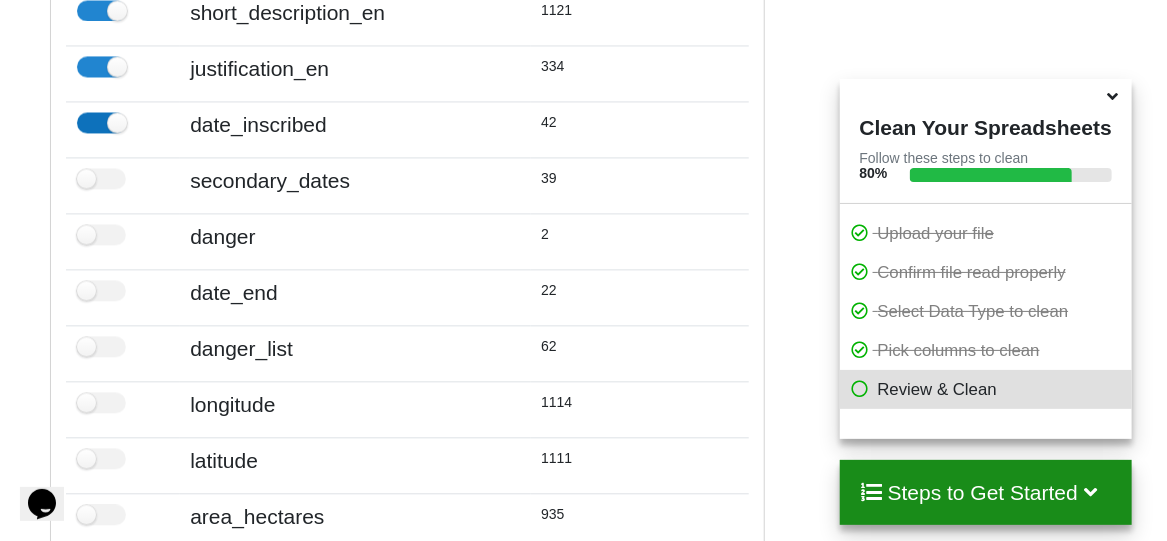 checkbox on "true" 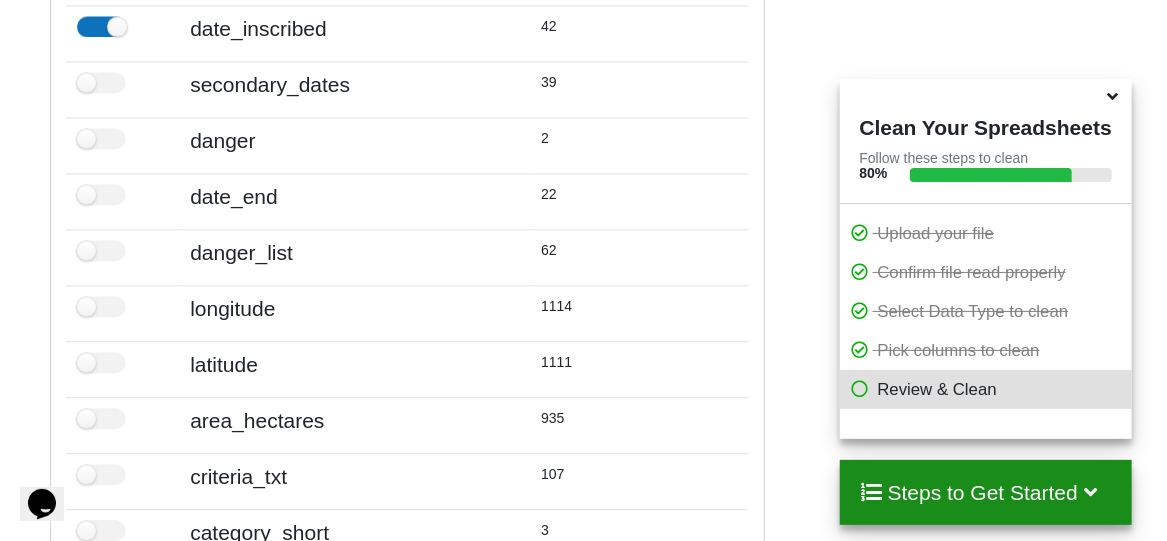 scroll, scrollTop: 1723, scrollLeft: 0, axis: vertical 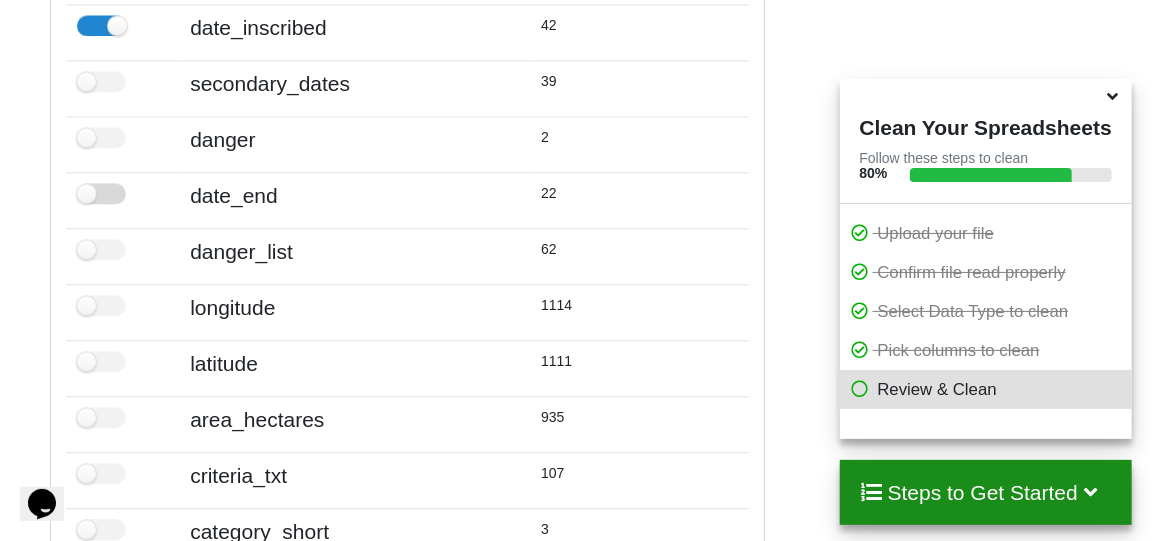 click at bounding box center [101, 193] 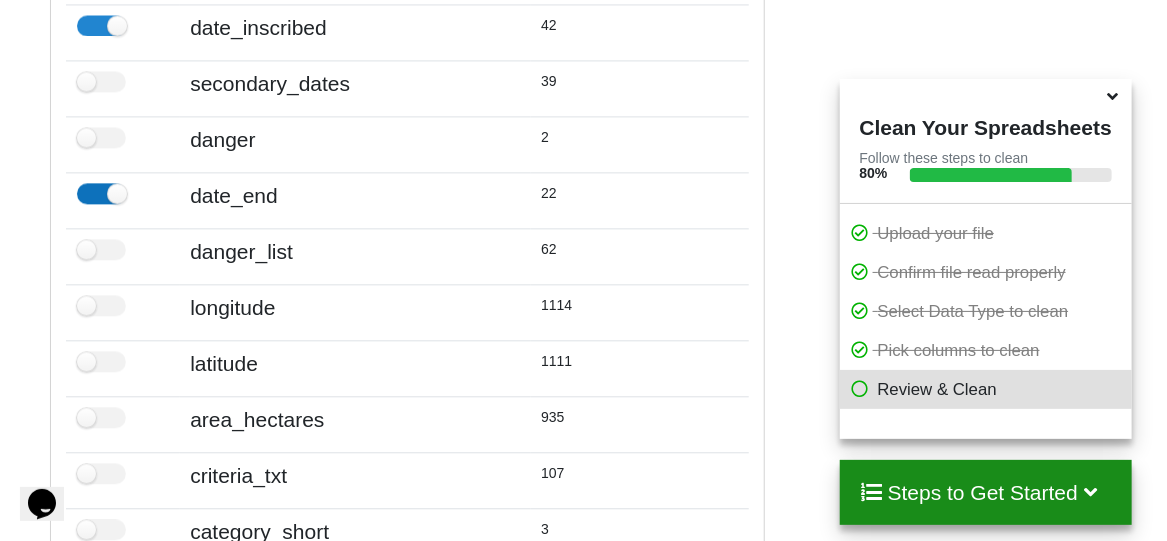 checkbox on "true" 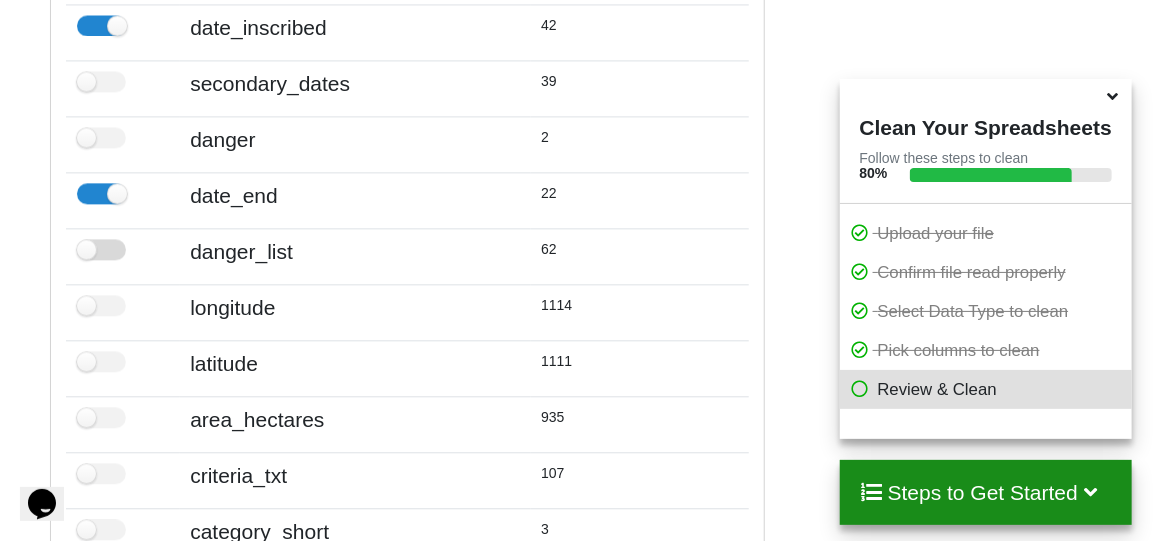 click at bounding box center [101, 249] 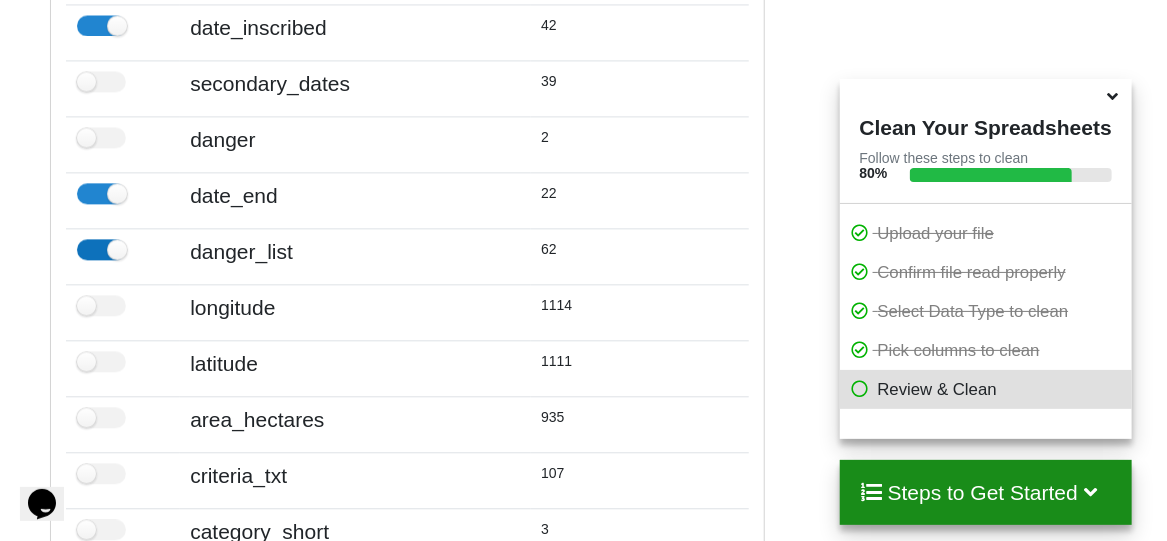 checkbox on "true" 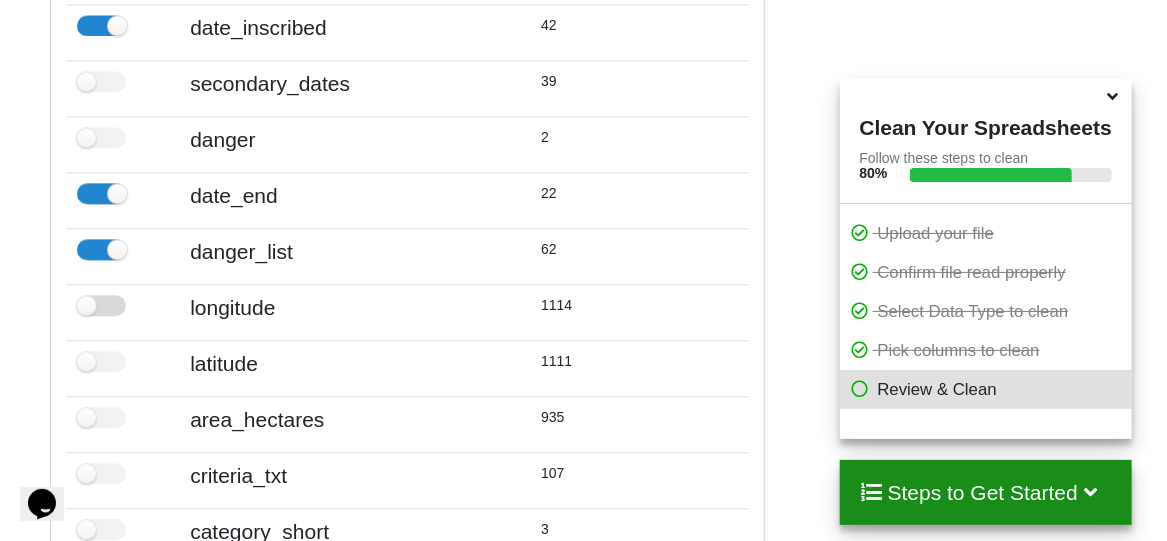 click at bounding box center [101, 305] 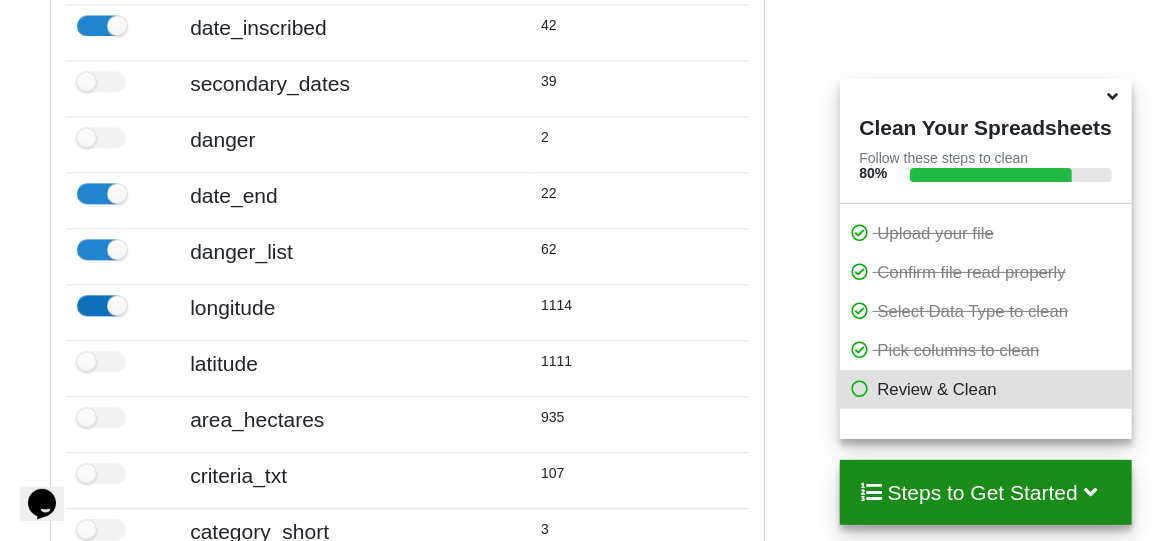 checkbox on "true" 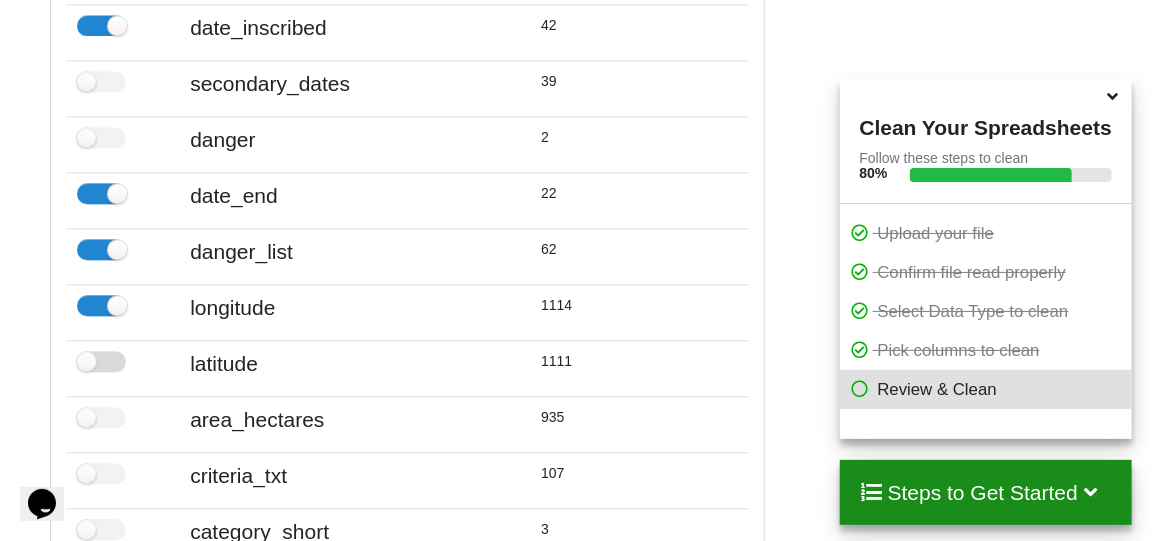 click at bounding box center (101, 361) 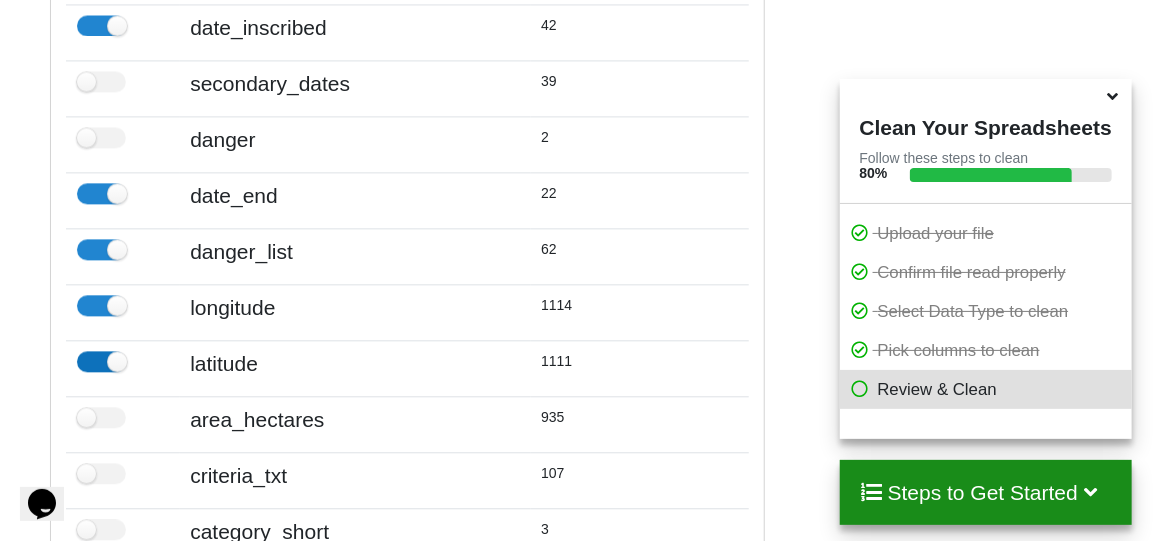 checkbox on "true" 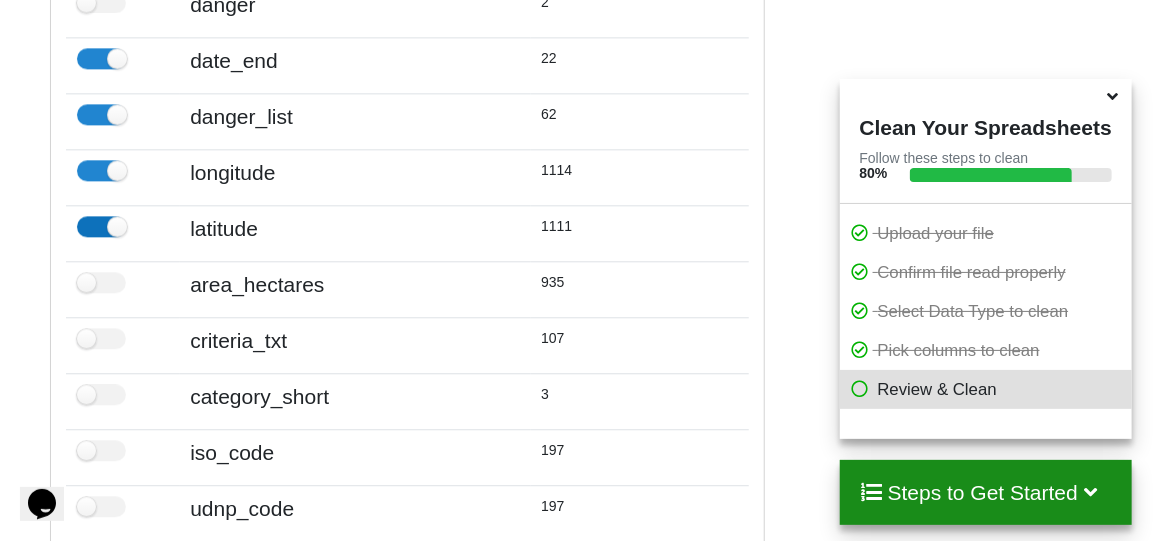 scroll, scrollTop: 1876, scrollLeft: 0, axis: vertical 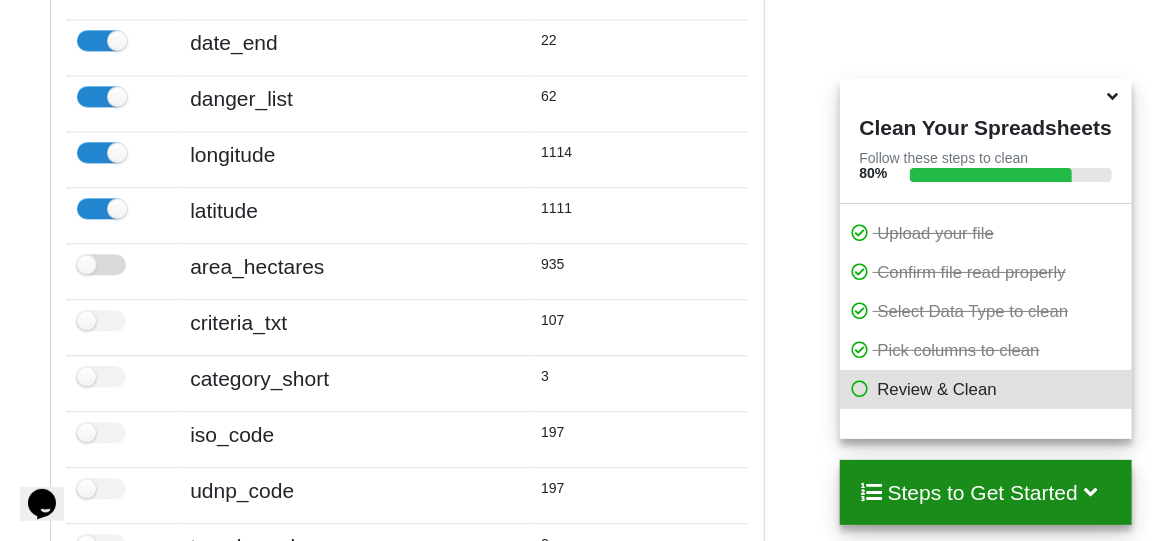 click at bounding box center (101, 264) 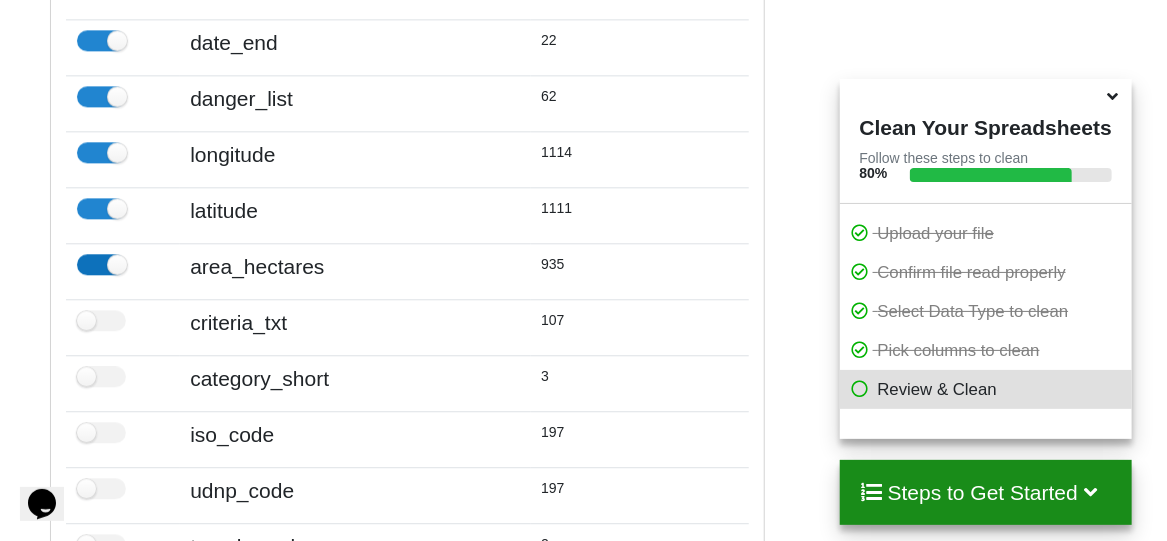 checkbox on "true" 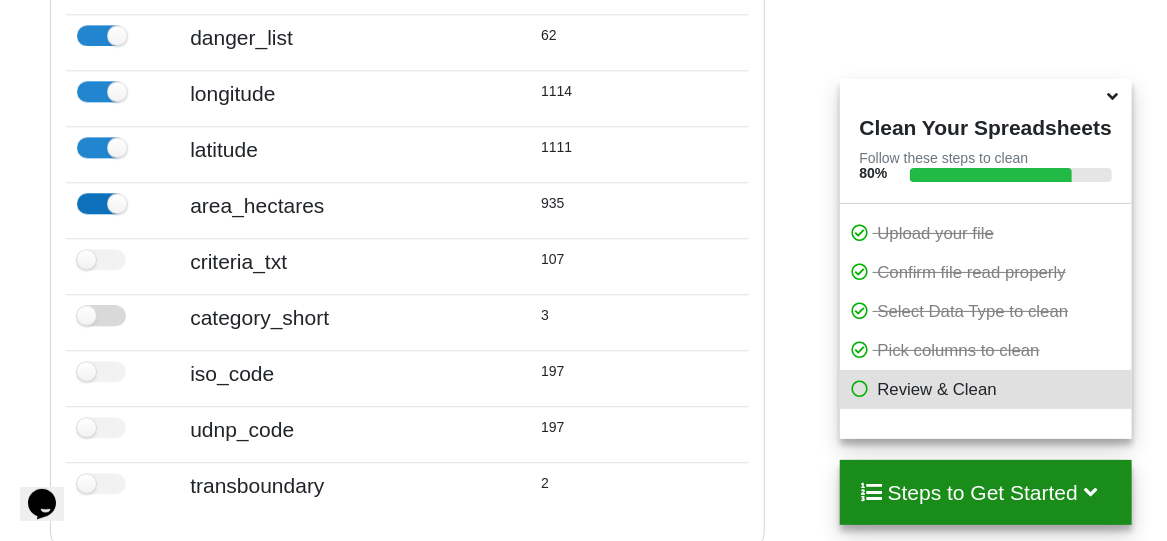 scroll, scrollTop: 1938, scrollLeft: 0, axis: vertical 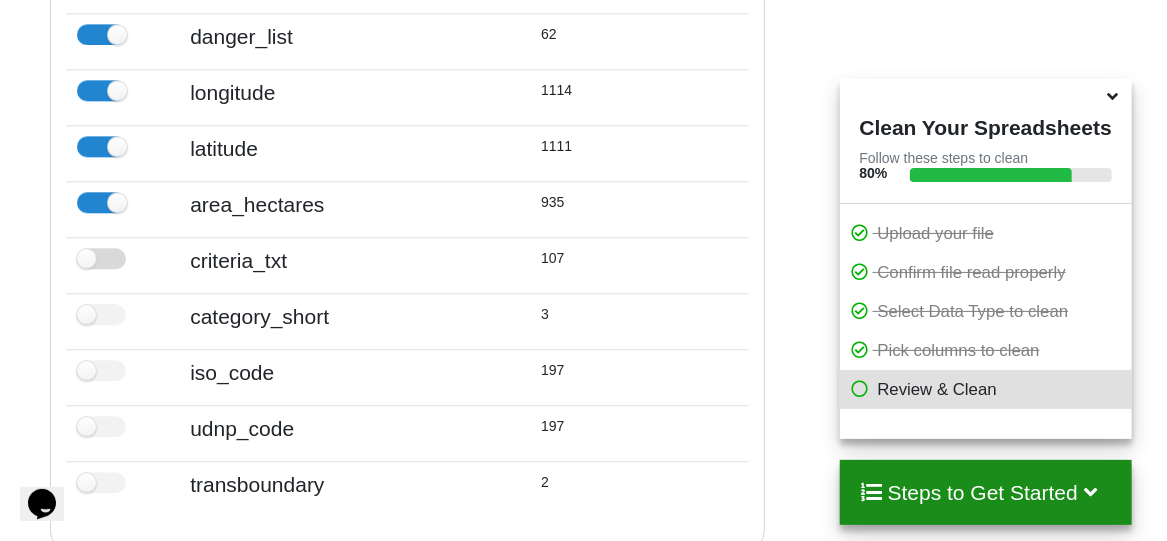 click at bounding box center [101, 258] 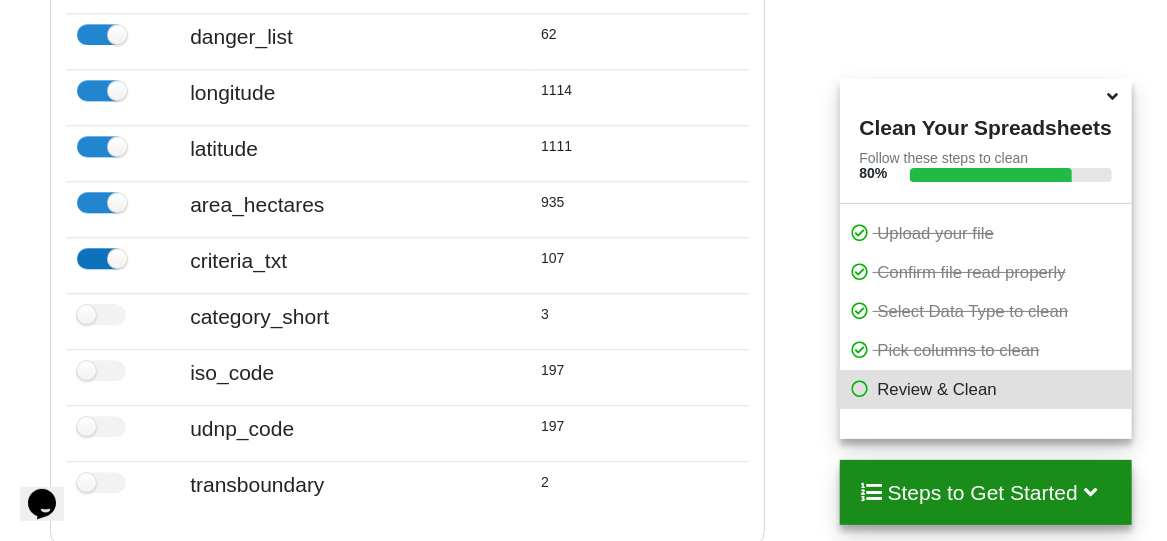 checkbox on "true" 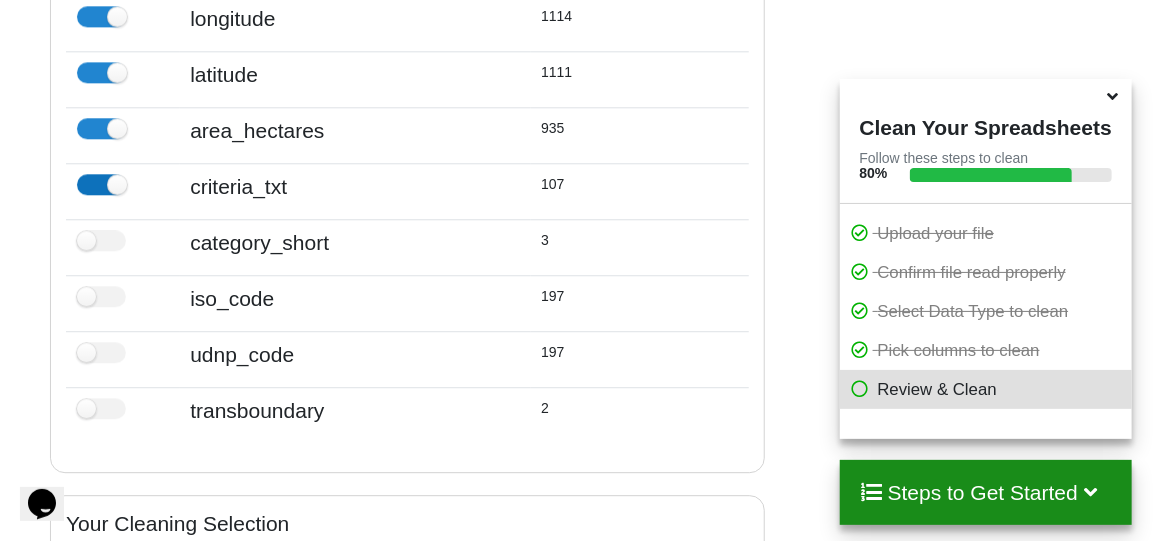 scroll, scrollTop: 2015, scrollLeft: 0, axis: vertical 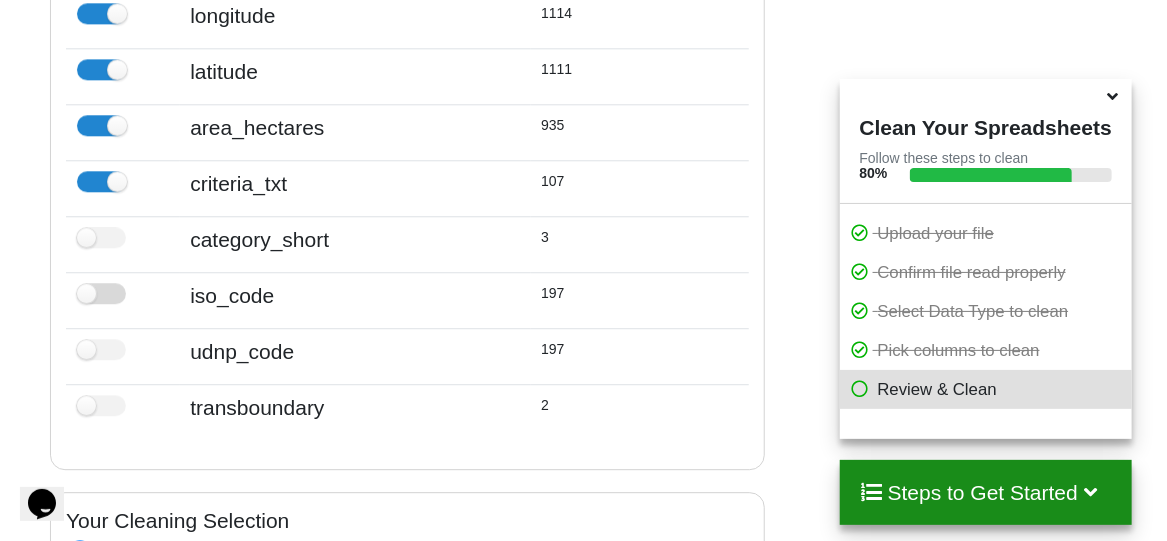 click at bounding box center (101, 293) 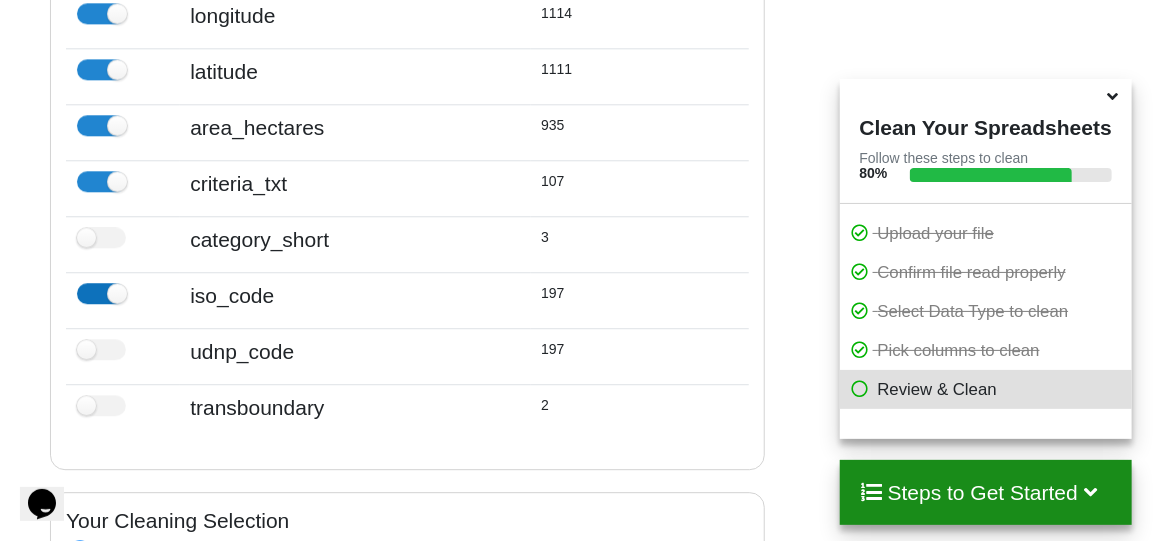 checkbox on "true" 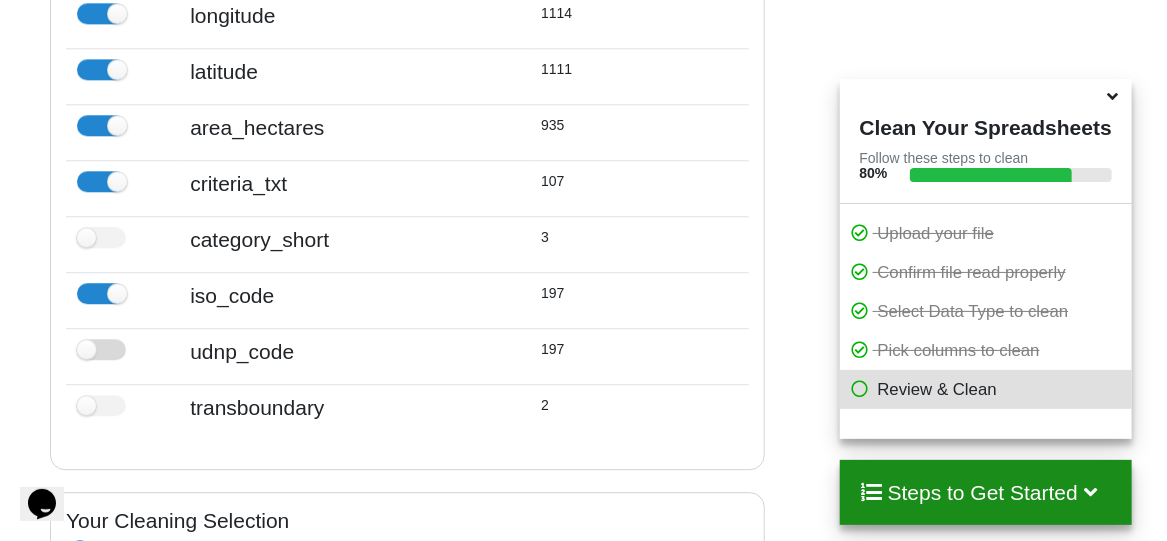click at bounding box center (101, 349) 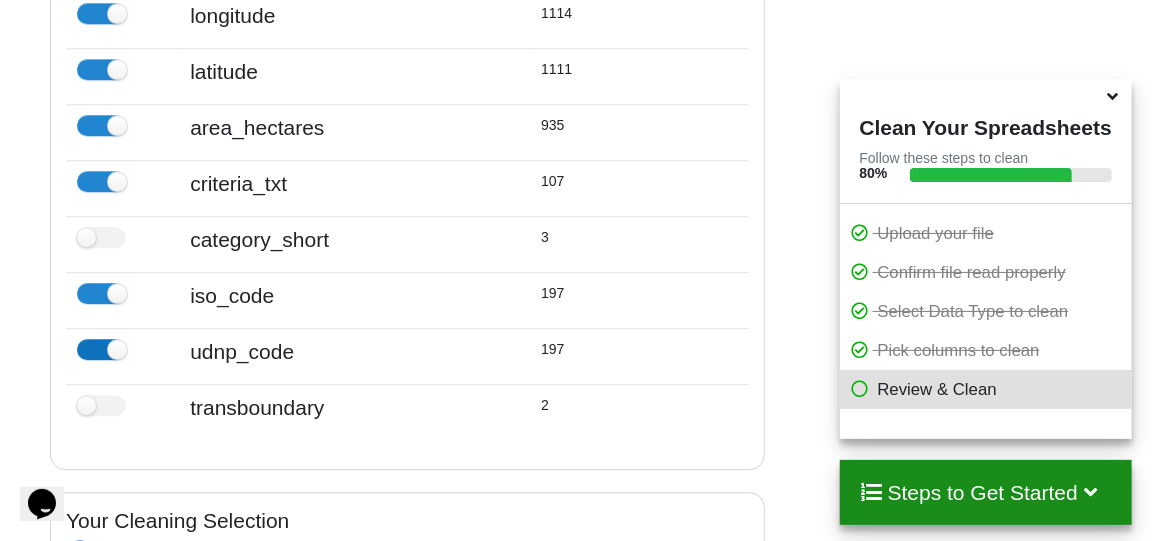 checkbox on "true" 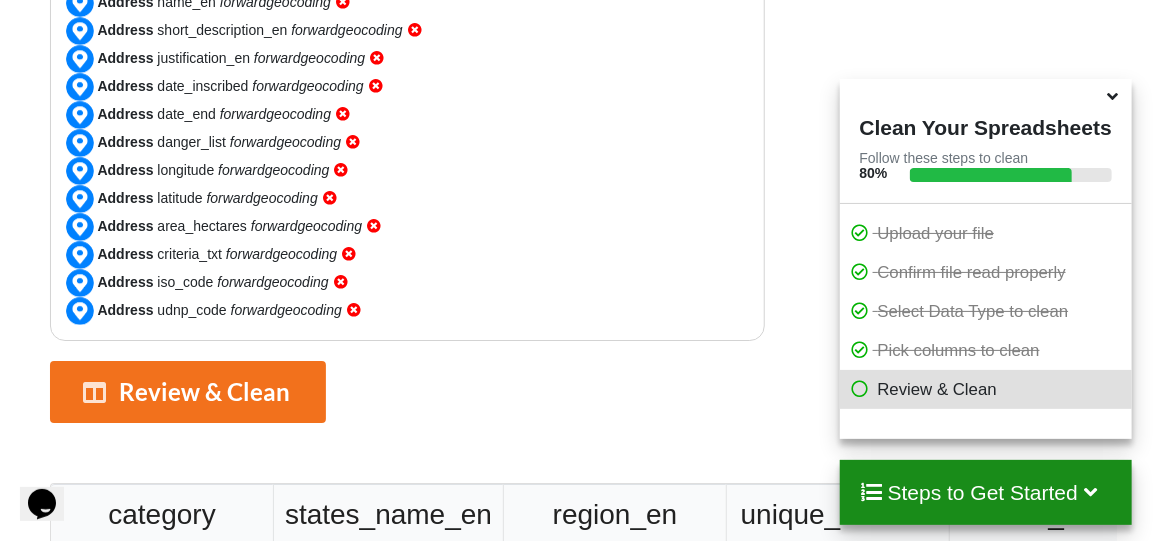 scroll, scrollTop: 2709, scrollLeft: 0, axis: vertical 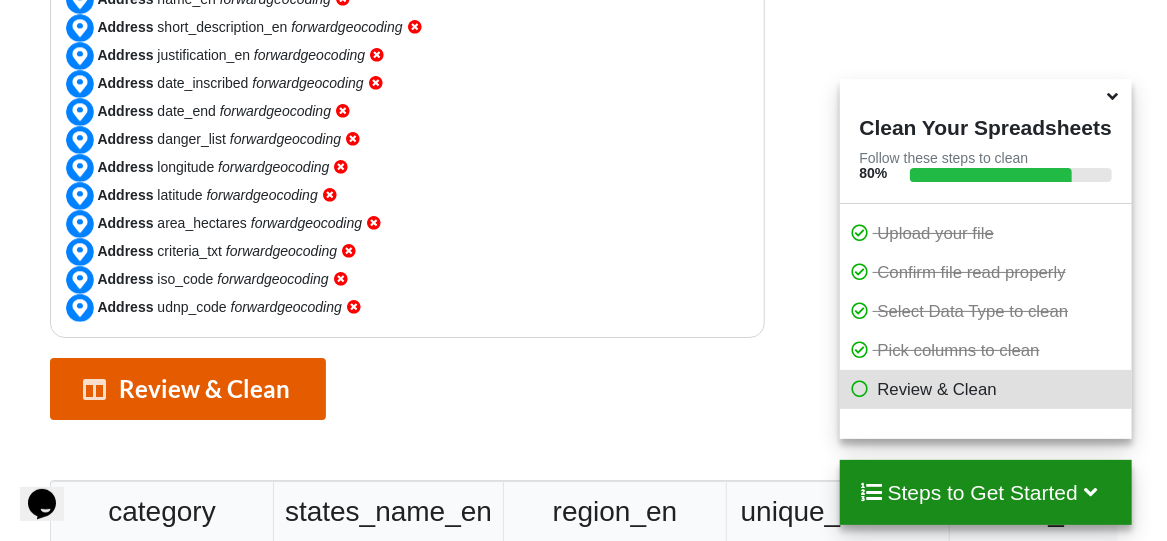 click on "Review & Clean" at bounding box center [188, 389] 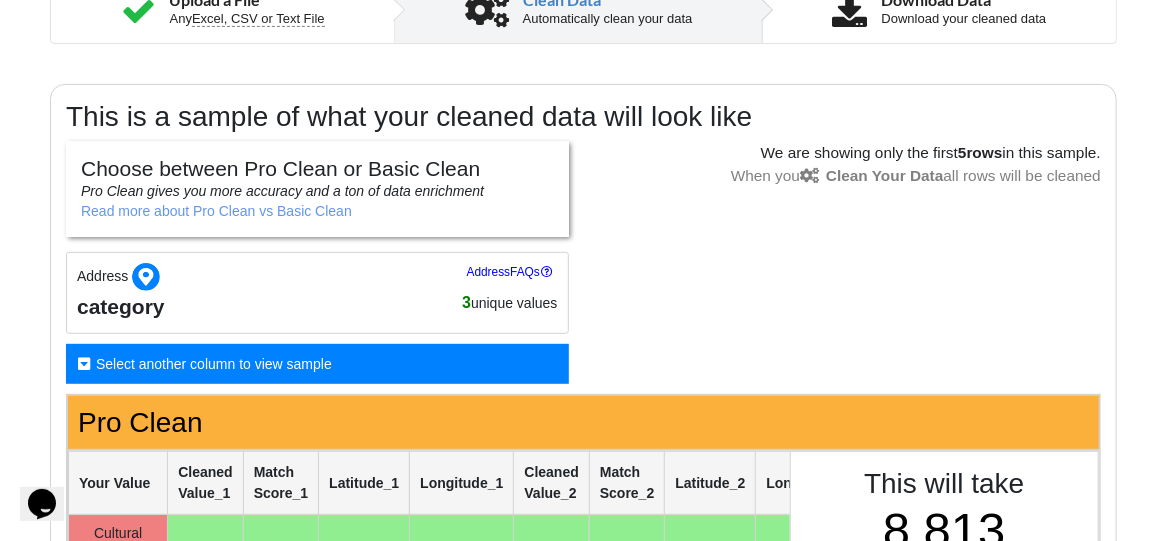 scroll, scrollTop: 267, scrollLeft: 0, axis: vertical 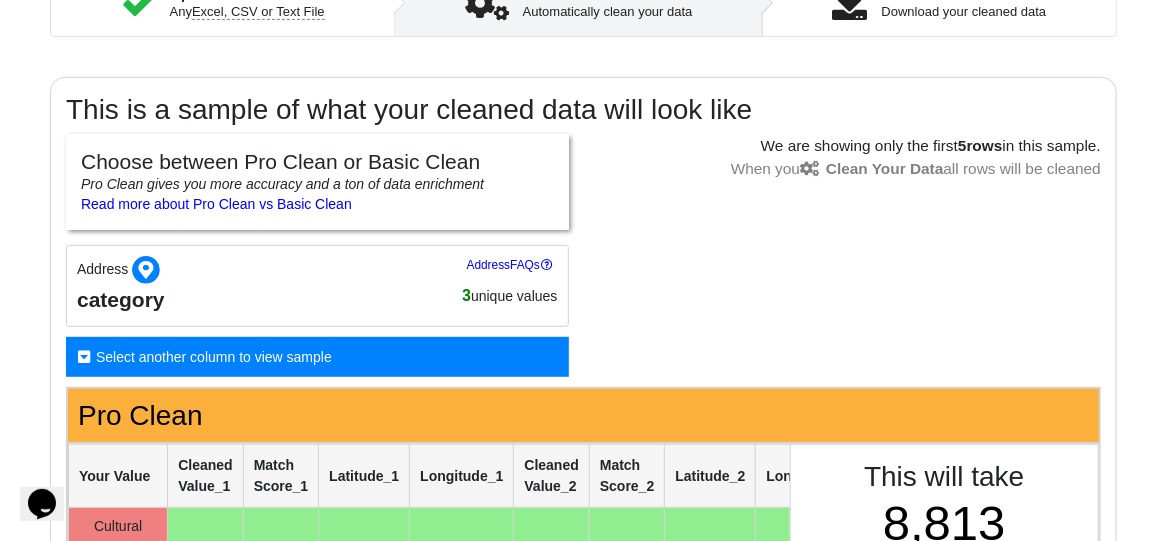 click at bounding box center [850, 311] 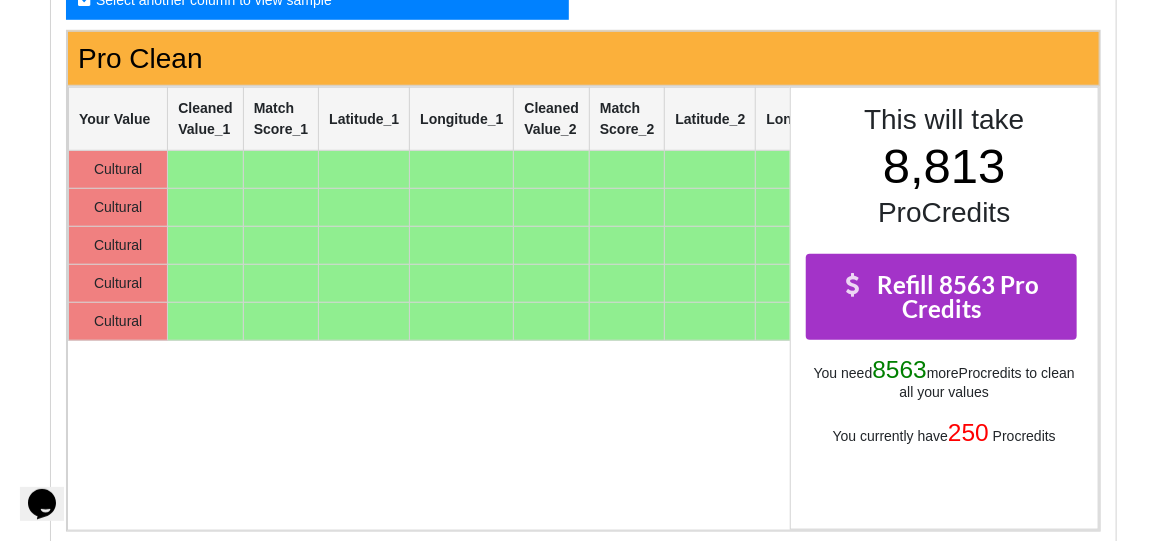 scroll, scrollTop: 623, scrollLeft: 0, axis: vertical 